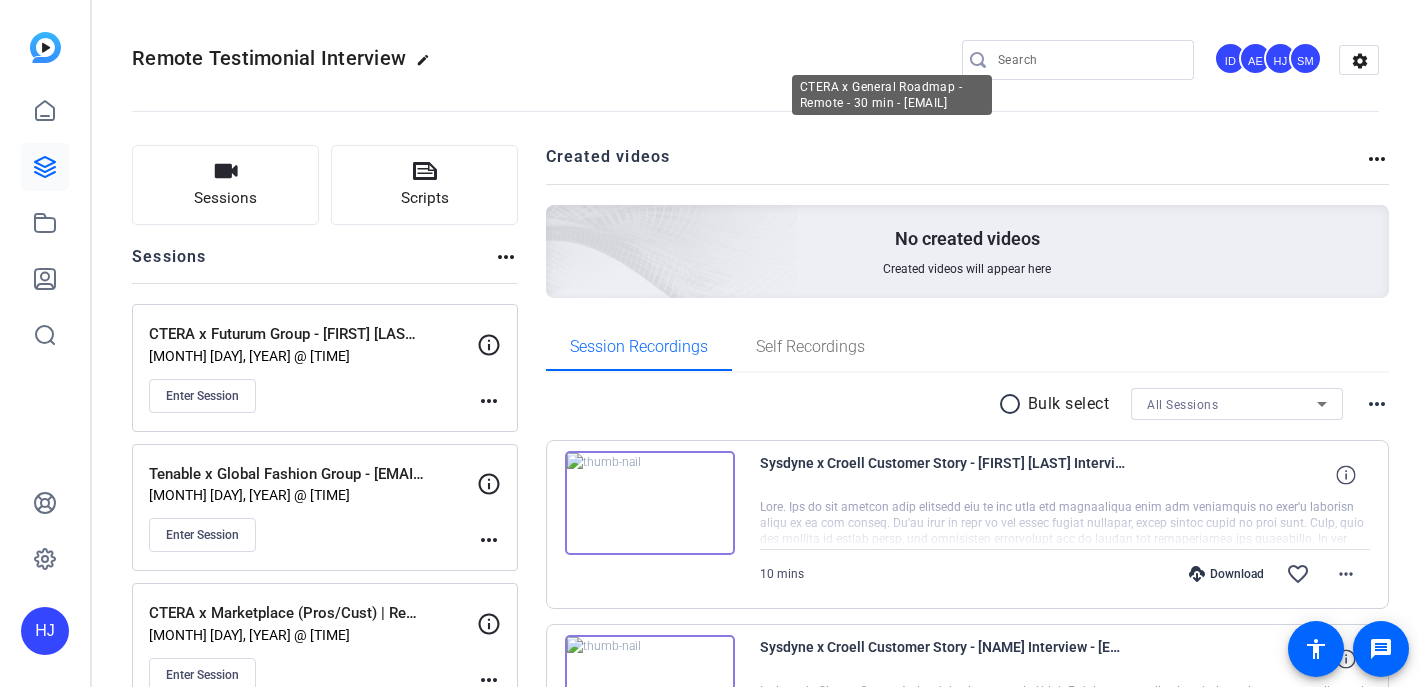click on "CTERA x General Roadmap - Remote - 30 min - ravit-ctera.com-Ravit Sadeh2-2025-08-04-06-57-31-777-1" at bounding box center [945, 3787] 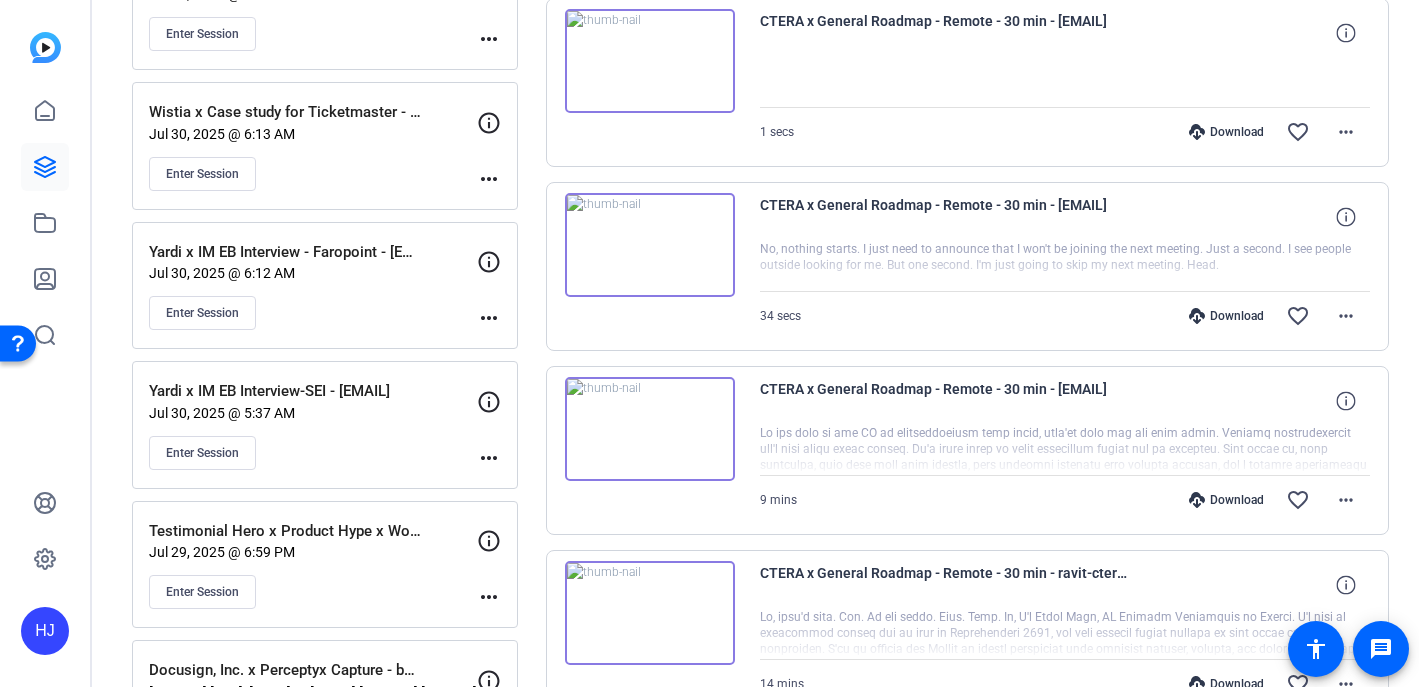 scroll, scrollTop: 3475, scrollLeft: 0, axis: vertical 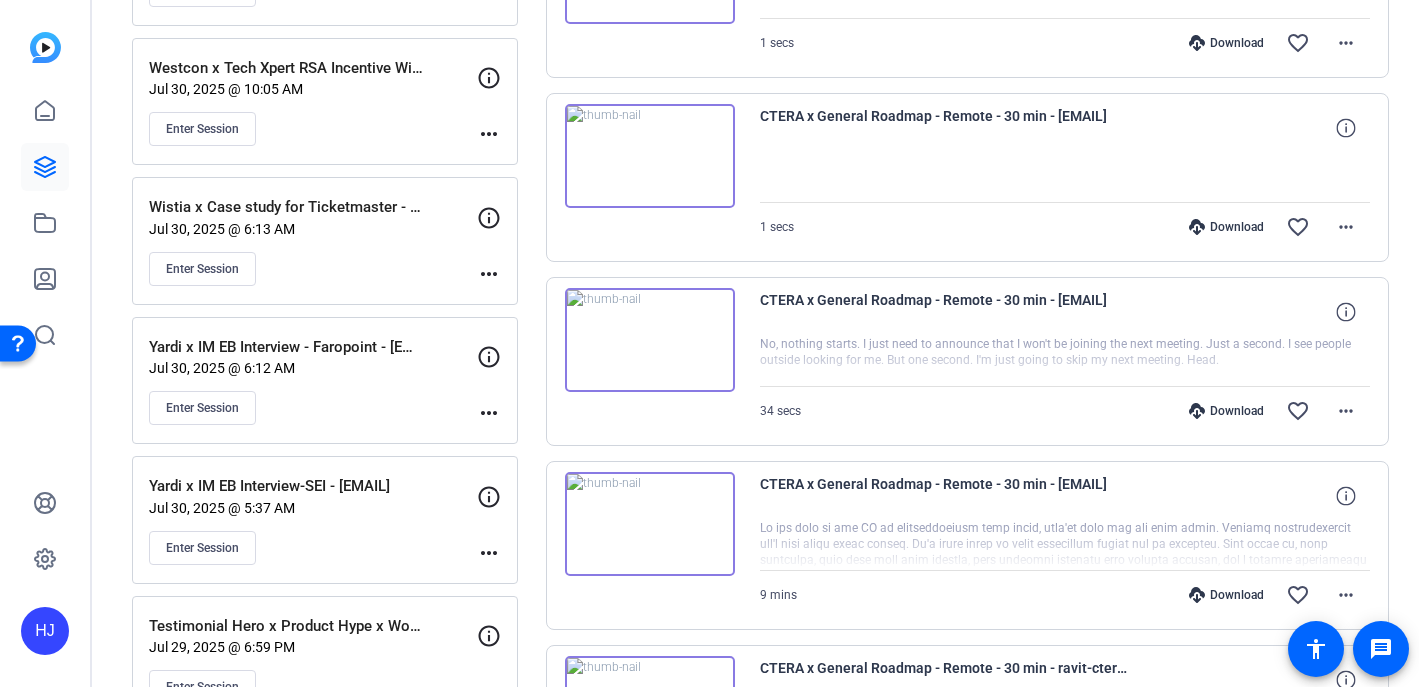 click on "CTERA x General Roadmap - Remote - 30 min - ravit-ctera.com-Ravit Sadeh2-2025-08-04-06-58-52-749-1" at bounding box center [945, 128] 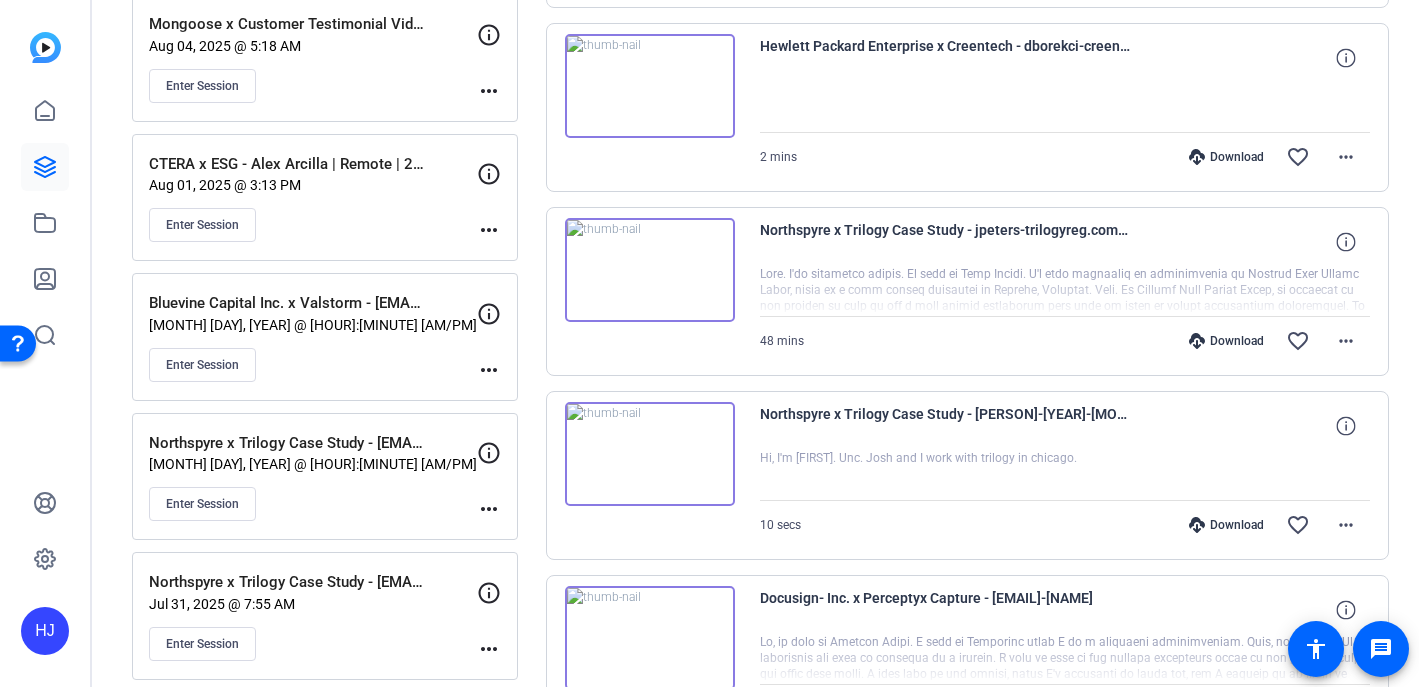 scroll, scrollTop: 0, scrollLeft: 0, axis: both 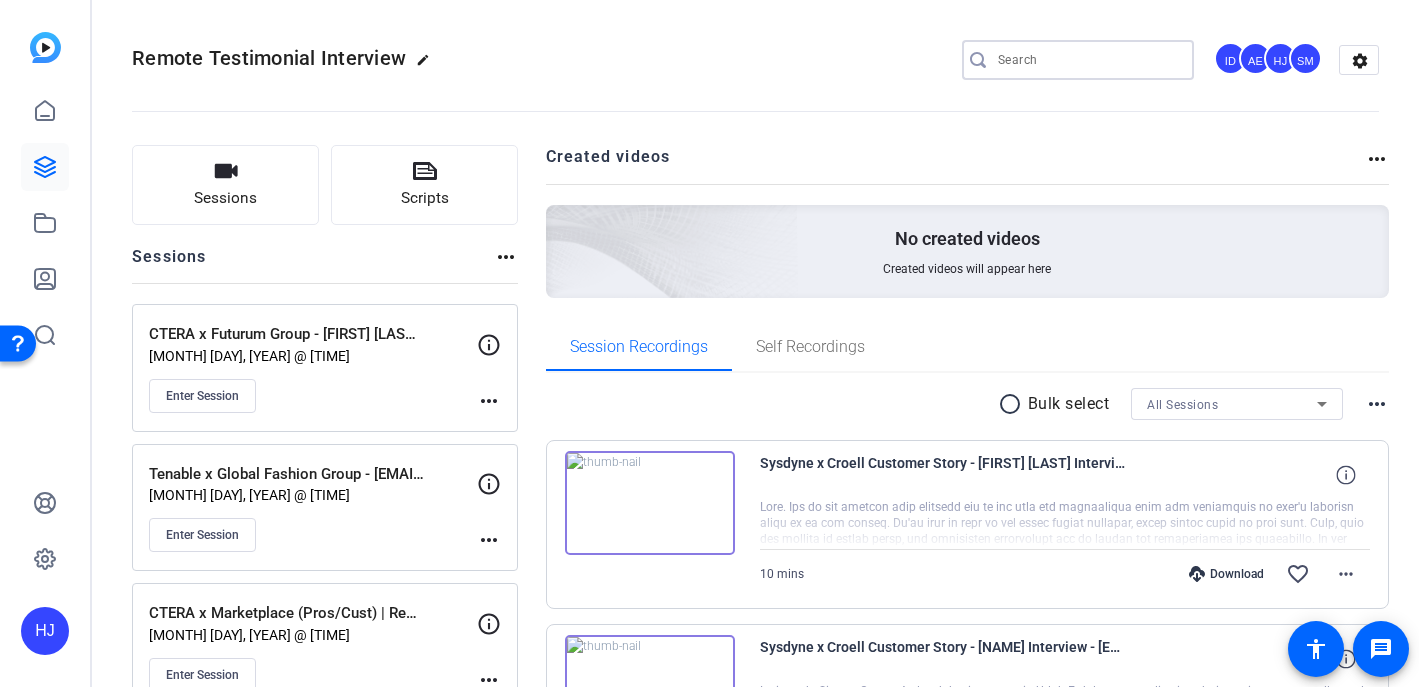 click at bounding box center [1088, 60] 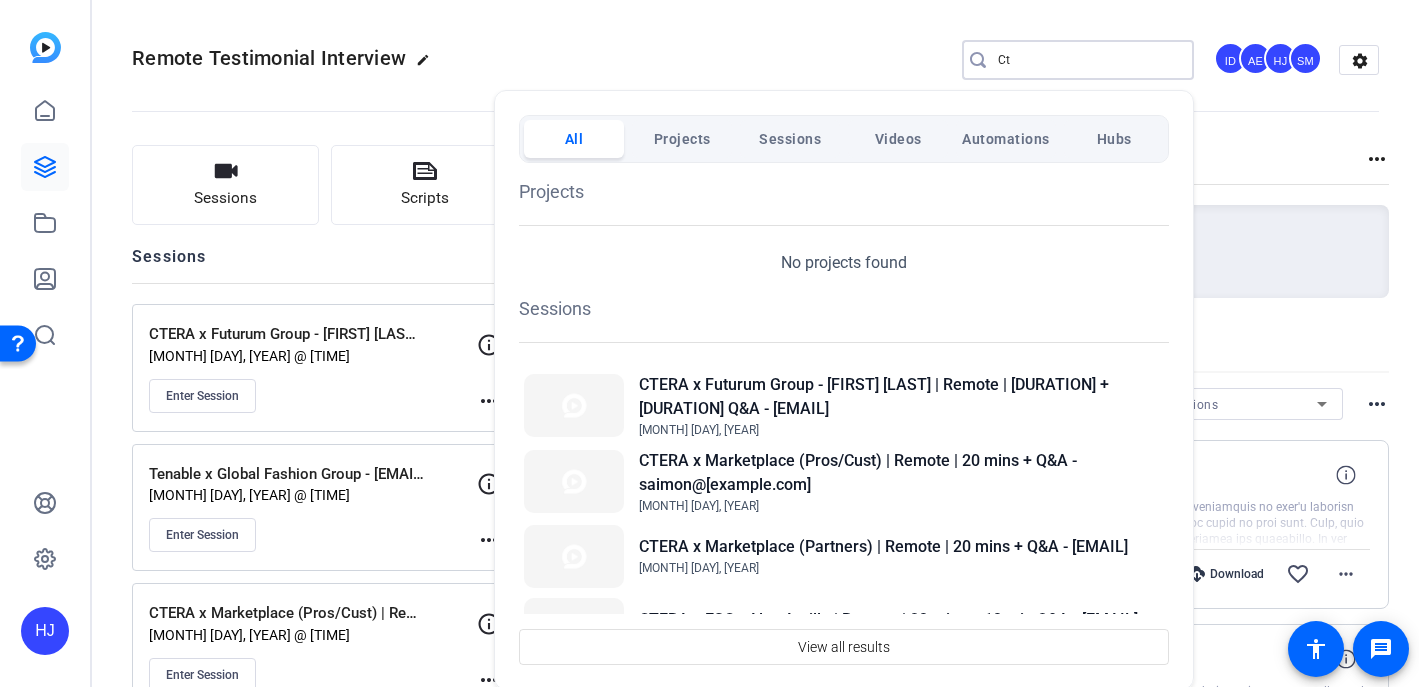 type on "C" 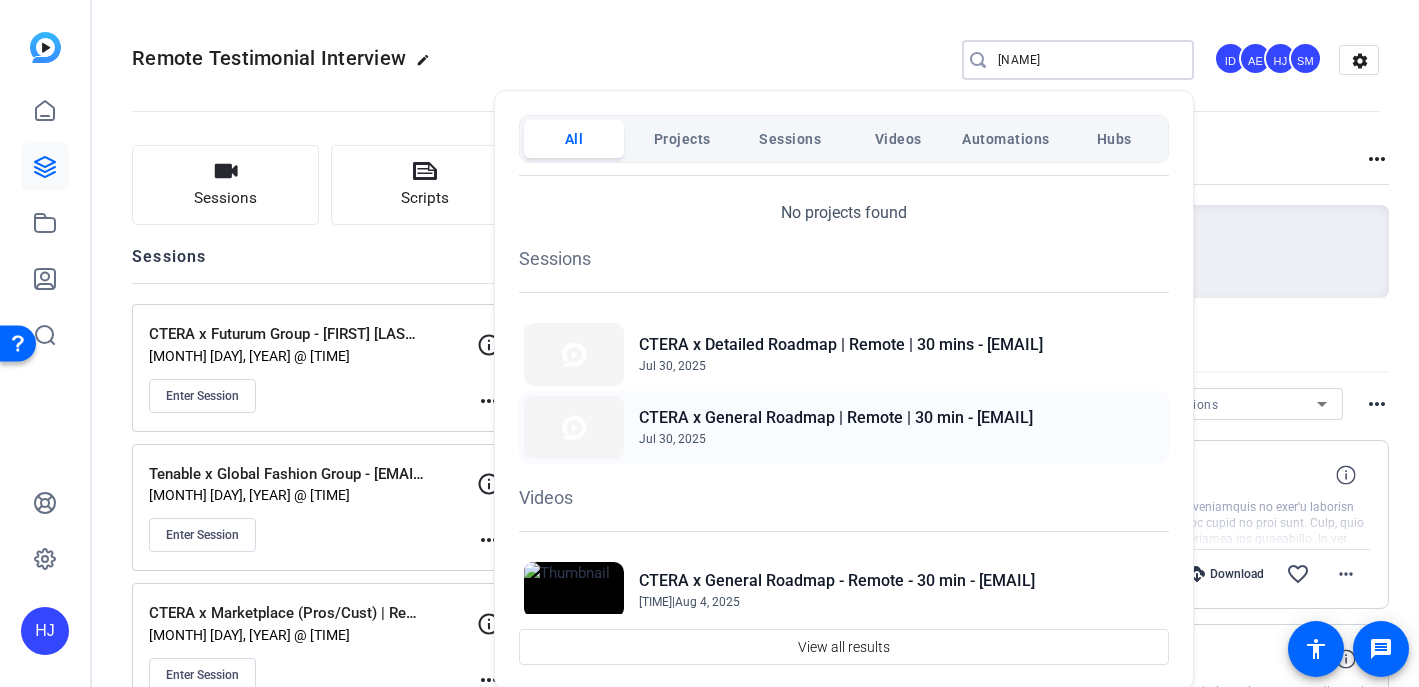 scroll, scrollTop: 64, scrollLeft: 0, axis: vertical 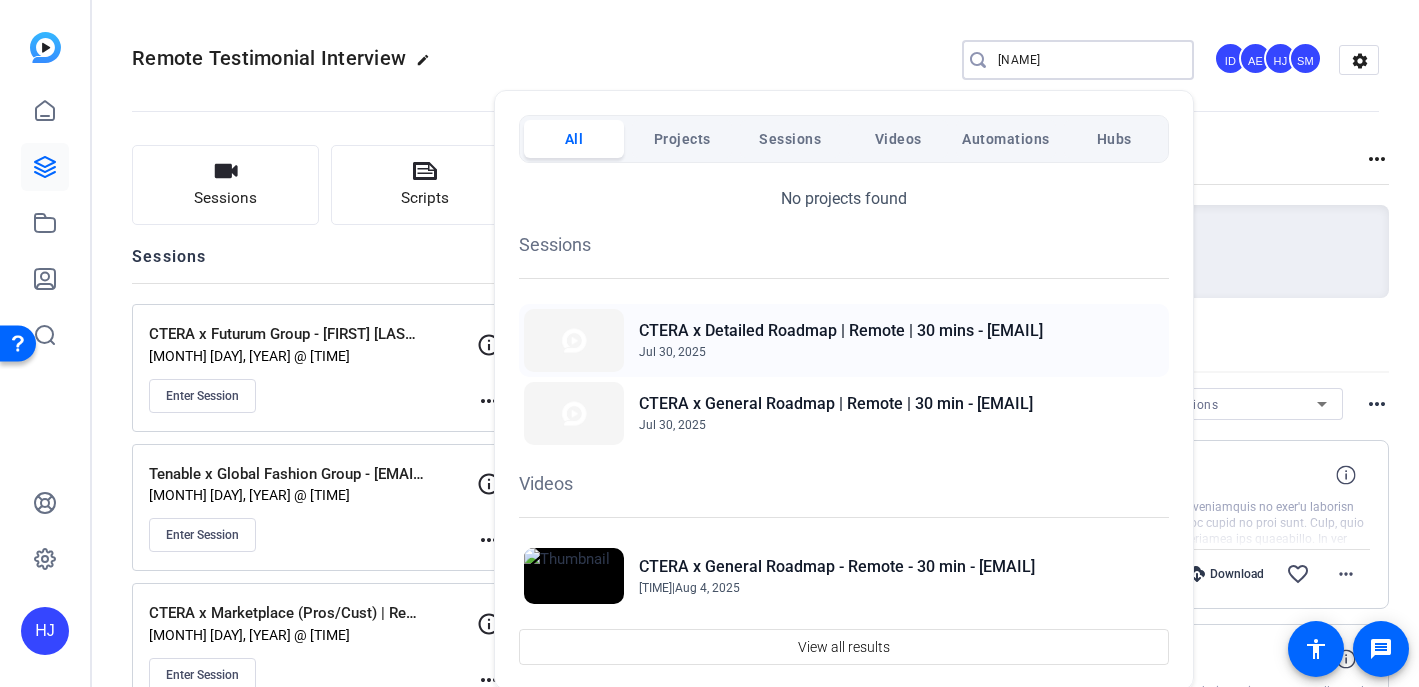 type on "ravit" 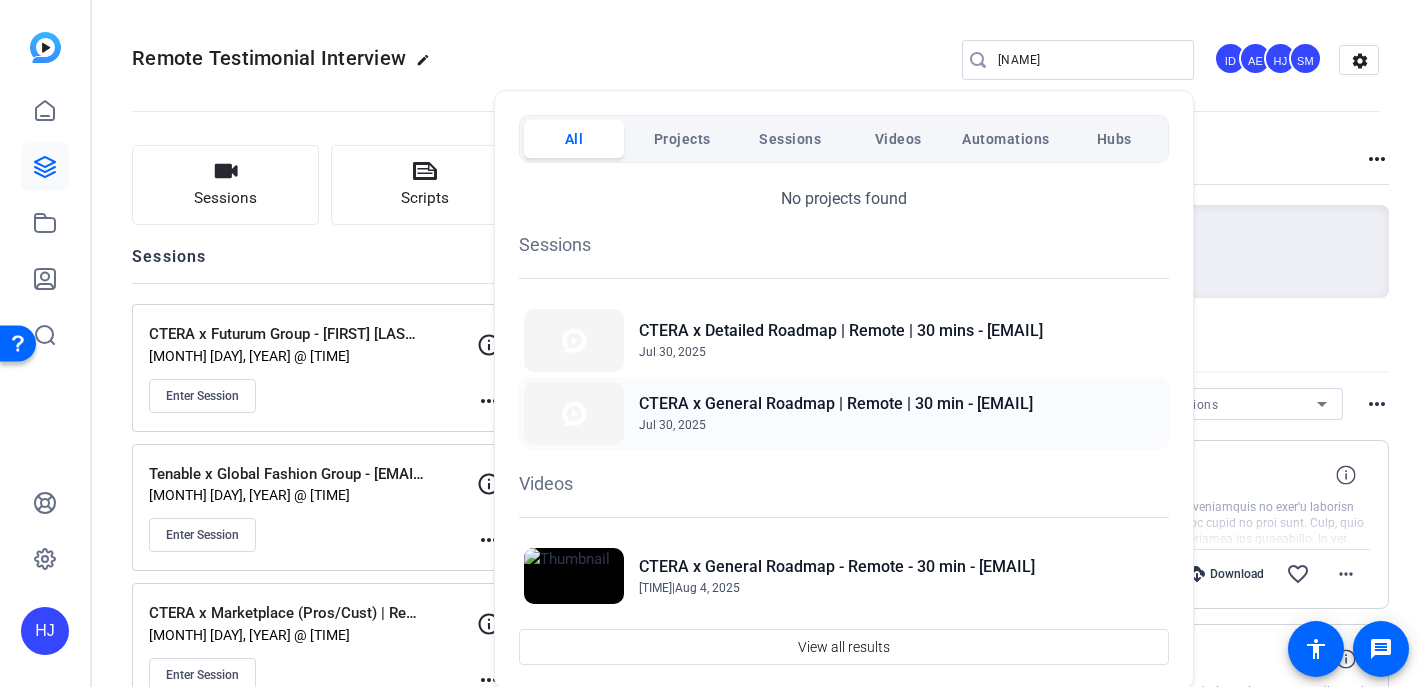 click on "CTERA x General Roadmap | Remote | 30 min - [EMAIL]" 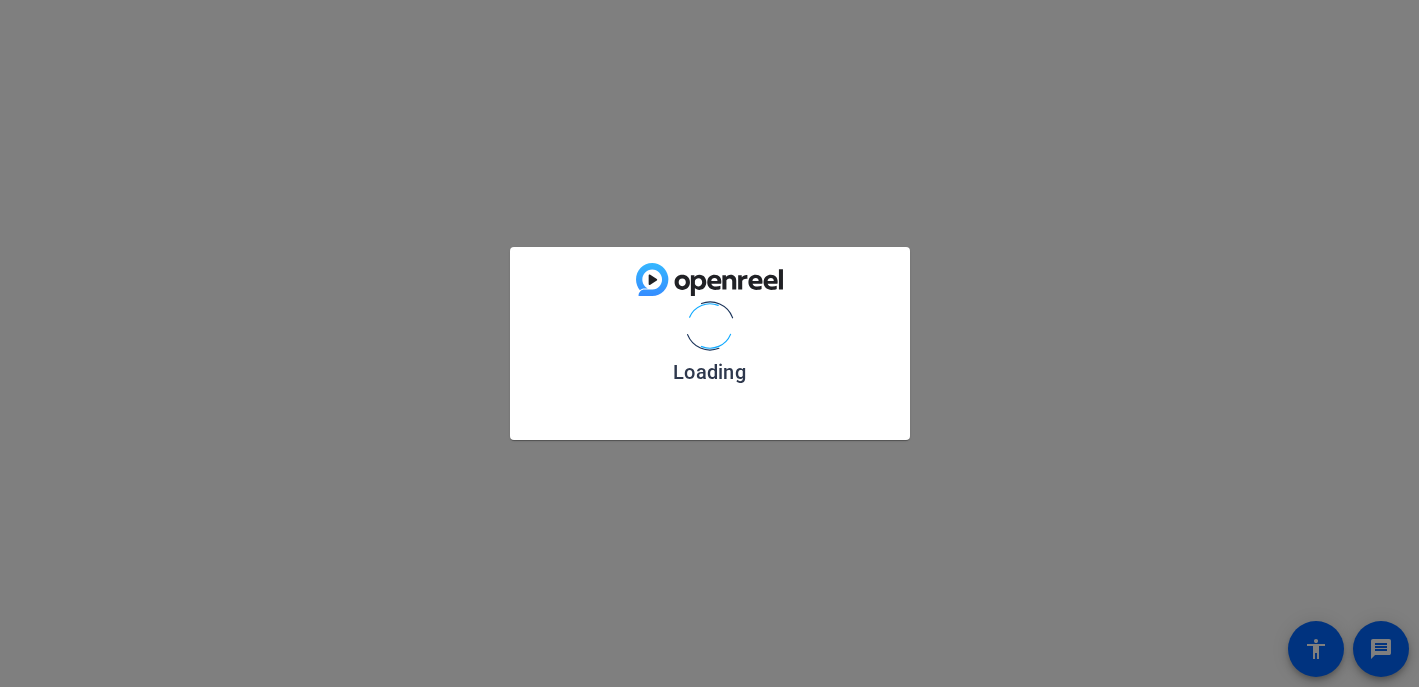 scroll, scrollTop: 0, scrollLeft: 0, axis: both 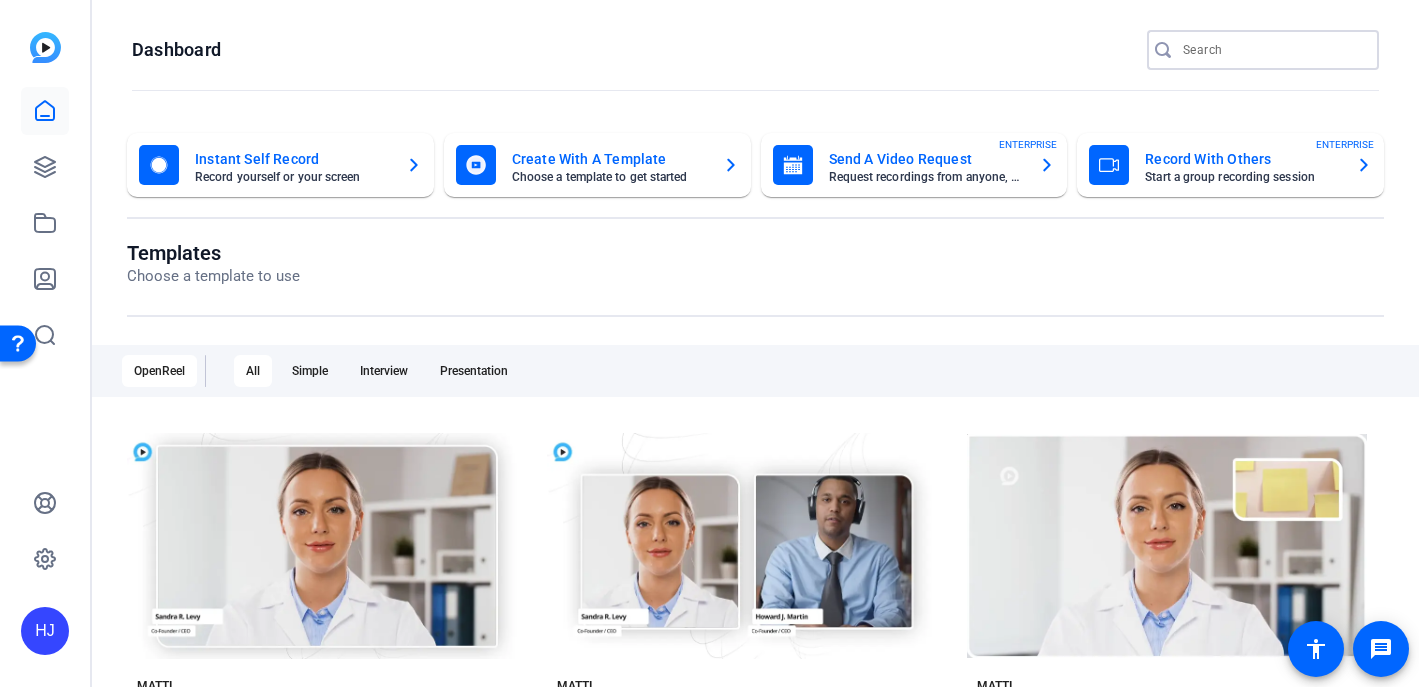 click at bounding box center [1273, 50] 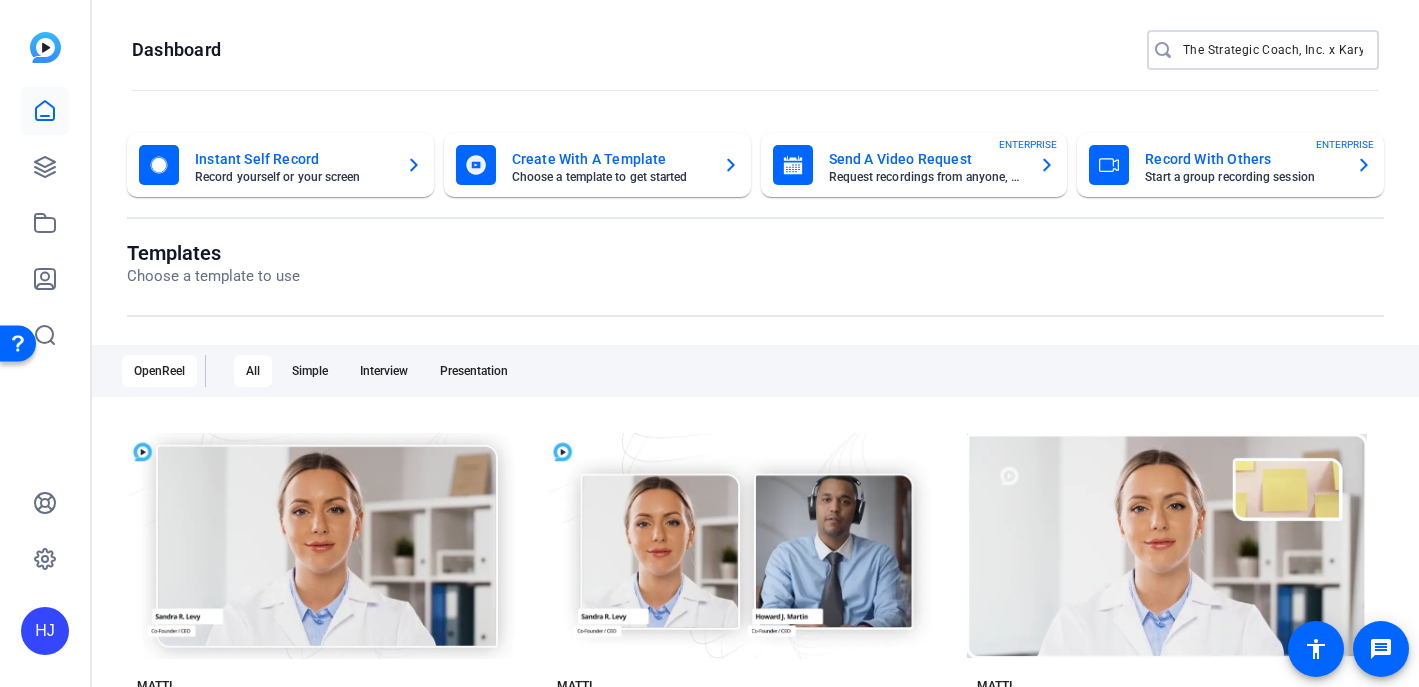 scroll, scrollTop: 0, scrollLeft: 74, axis: horizontal 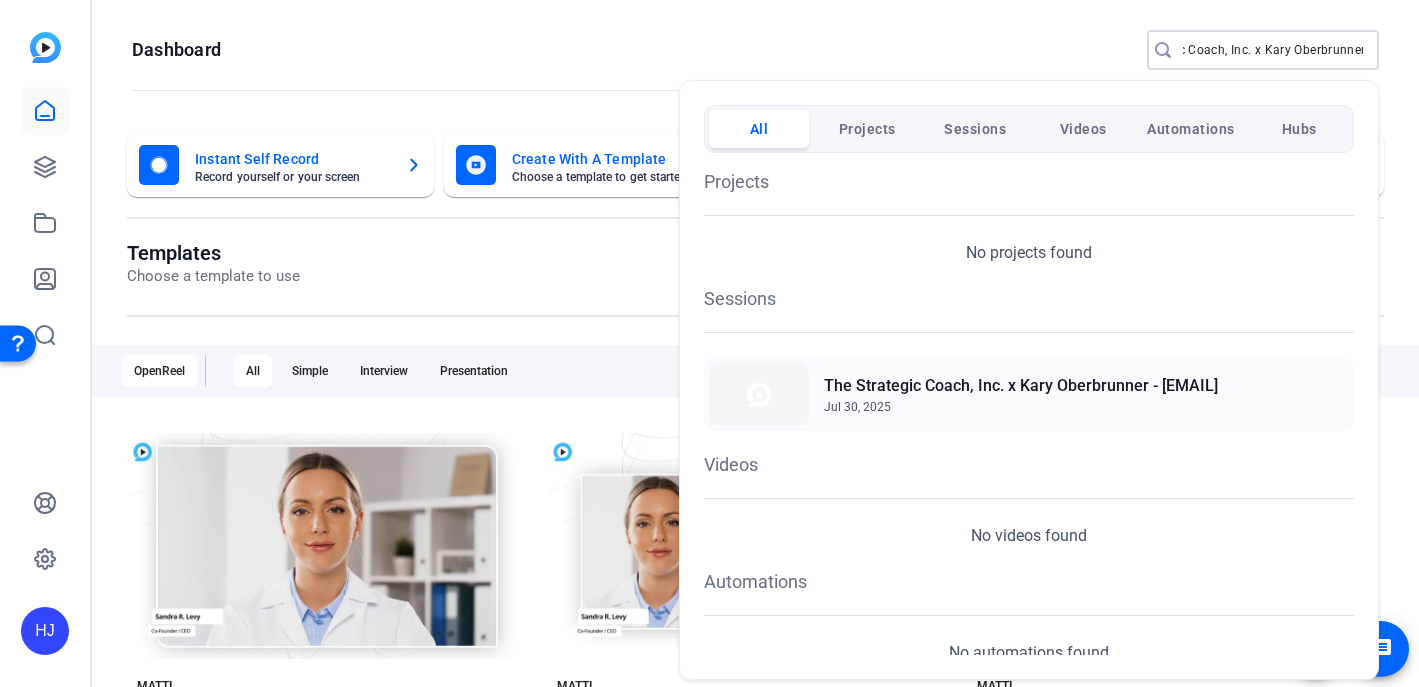 type on "The Strategic Coach, Inc. x Kary Oberbrunner" 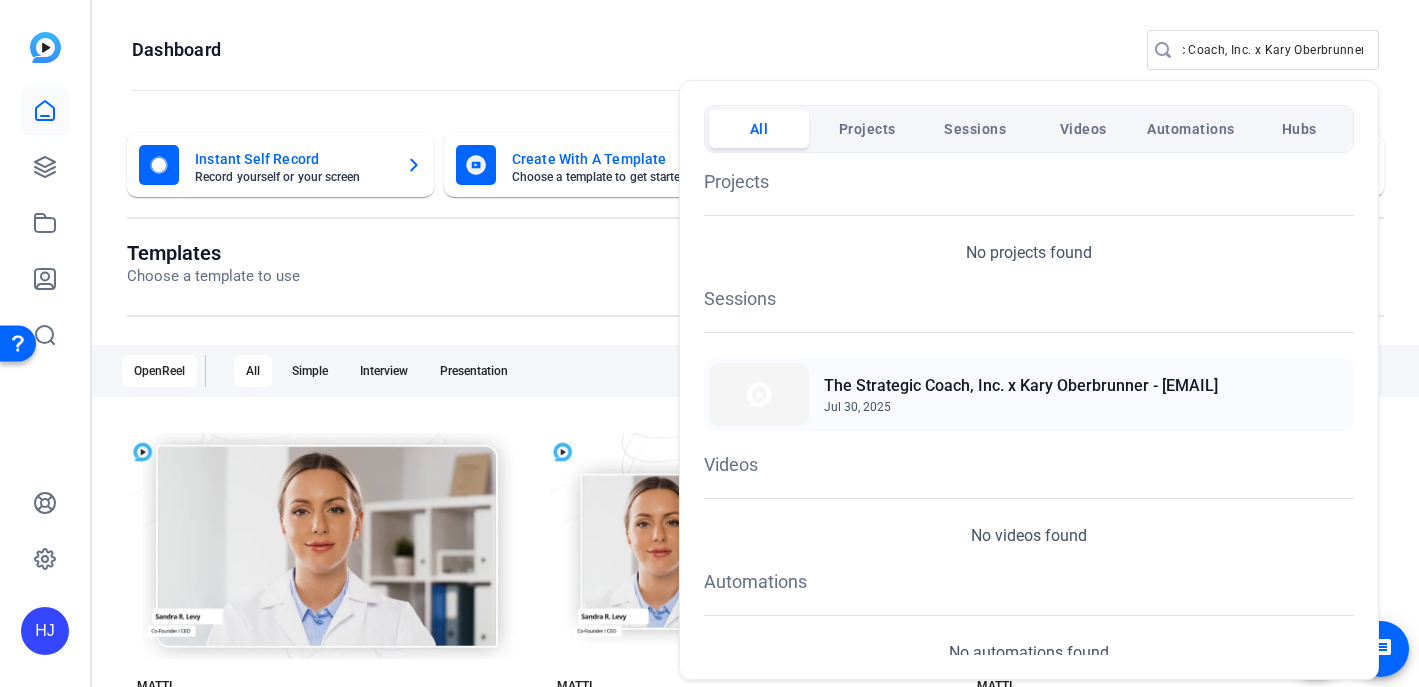 scroll, scrollTop: 0, scrollLeft: 0, axis: both 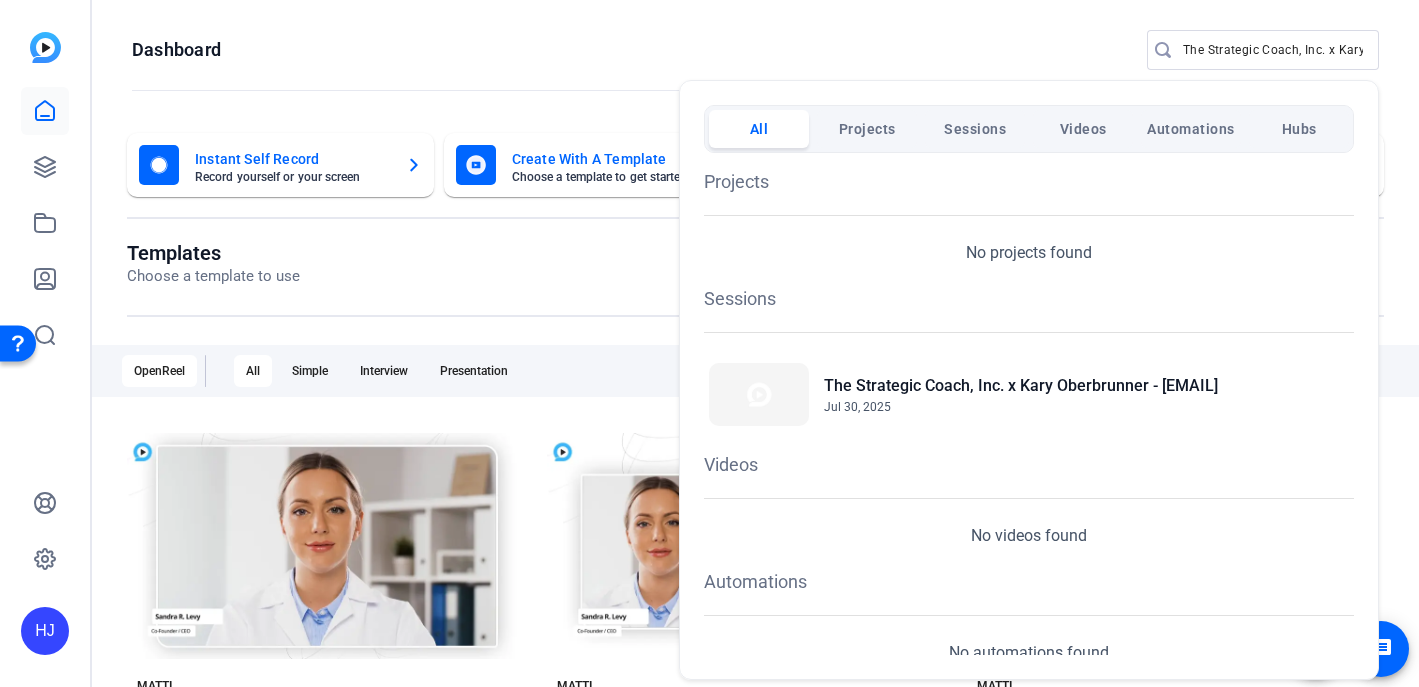 click at bounding box center (709, 343) 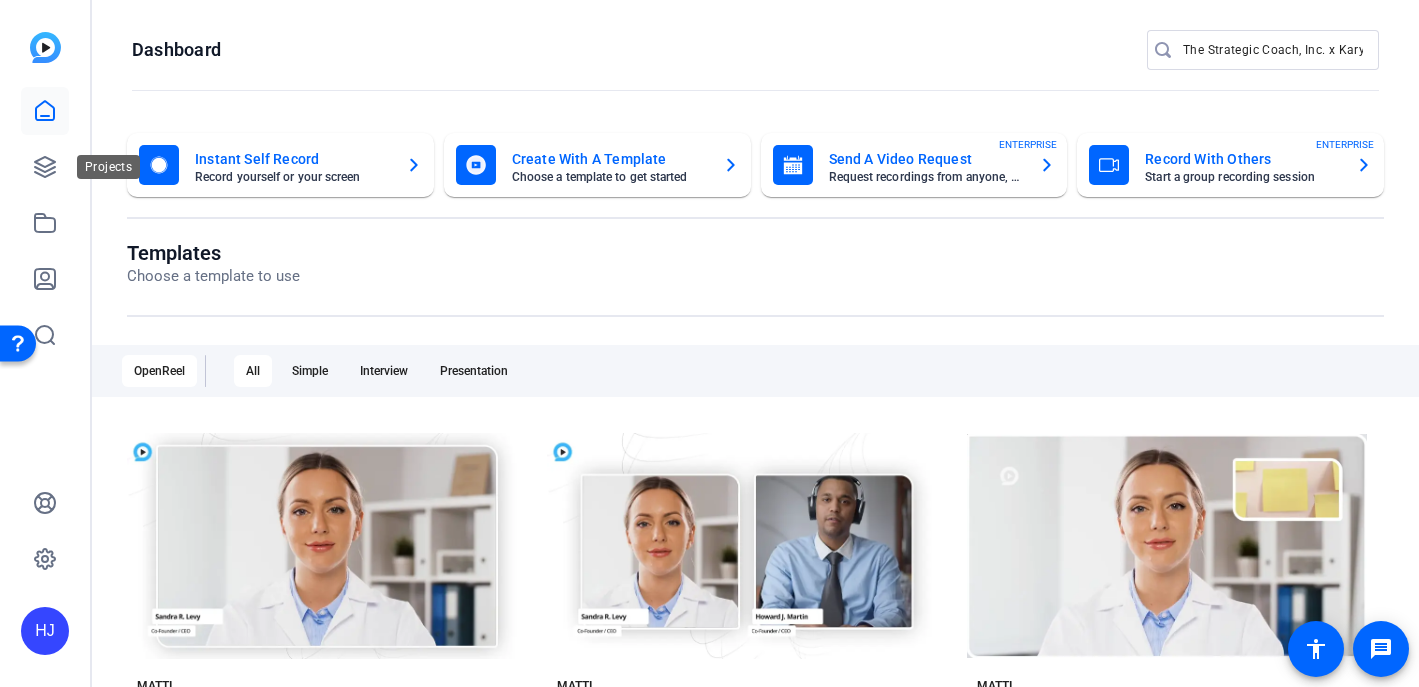 click 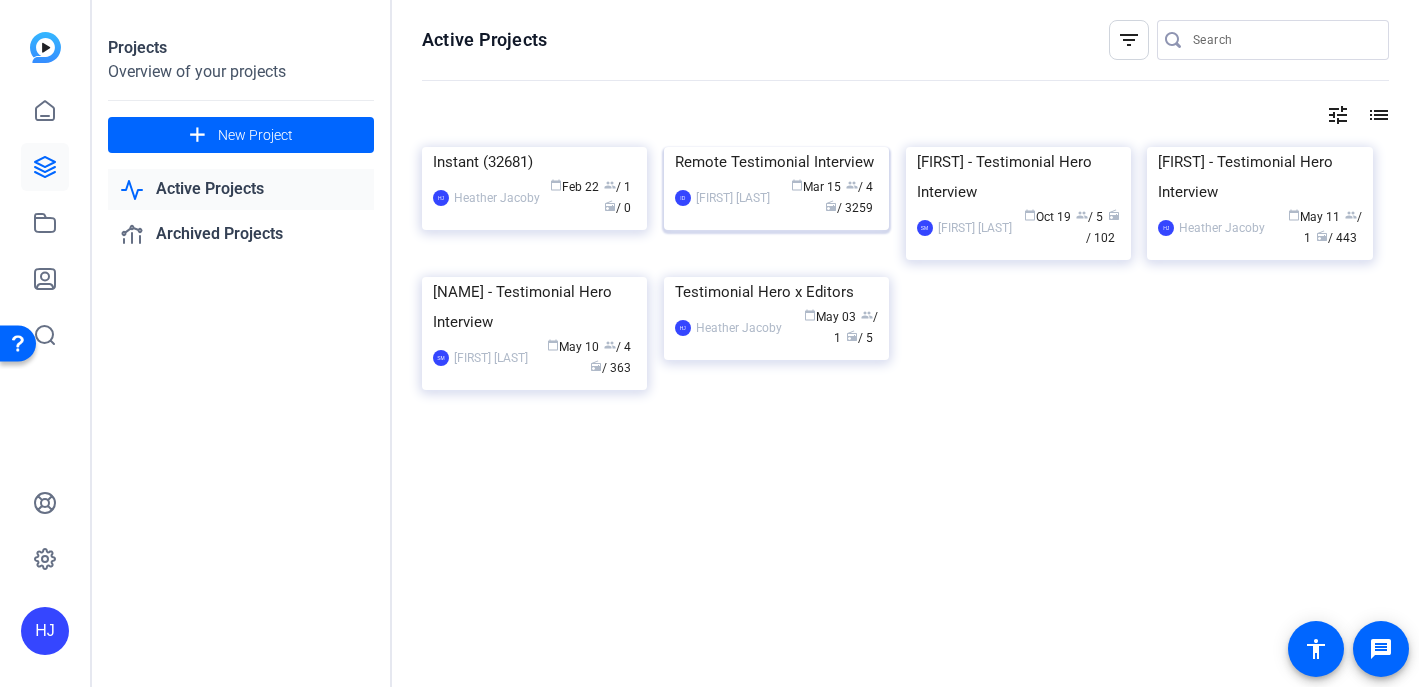 click on "Remote Testimonial Interview" 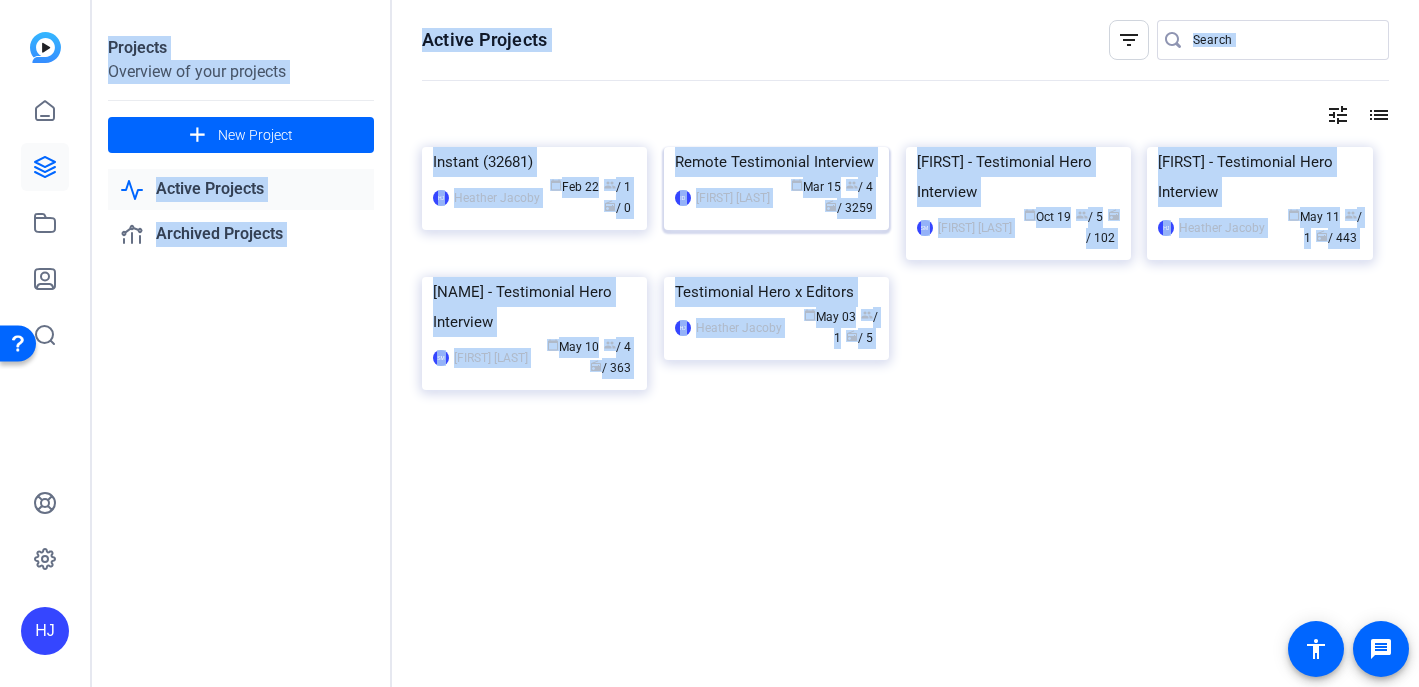 click on "Projects Overview of your projects add  New Project
Active Projects
Archived Projects  Active Projects  filter_list
tune list Instant (32681)  HJ  Heather Jacoby calendar_today  Feb 22  group  / 1  radio  / 0  Remote Testimonial Interview  ID  Iña Diaz calendar_today  Mar 15  group  / 4  radio  / 3259  Ariam - Testimonial Hero Interview  SM  Sarah Moore calendar_today  Oct 19  group  / 5  radio  / 102  Heather - Testimonial Hero Interview  HJ  Heather Jacoby calendar_today  May 11  group  / 1  radio  / 443  Sarah - Testimonial Hero Interview  SM  Sarah Moore calendar_today  May 10  group  / 4  radio  / 363  Testimonial Hero x Editors  HJ  Heather Jacoby calendar_today  May 03  group  / 1  radio  / 5" 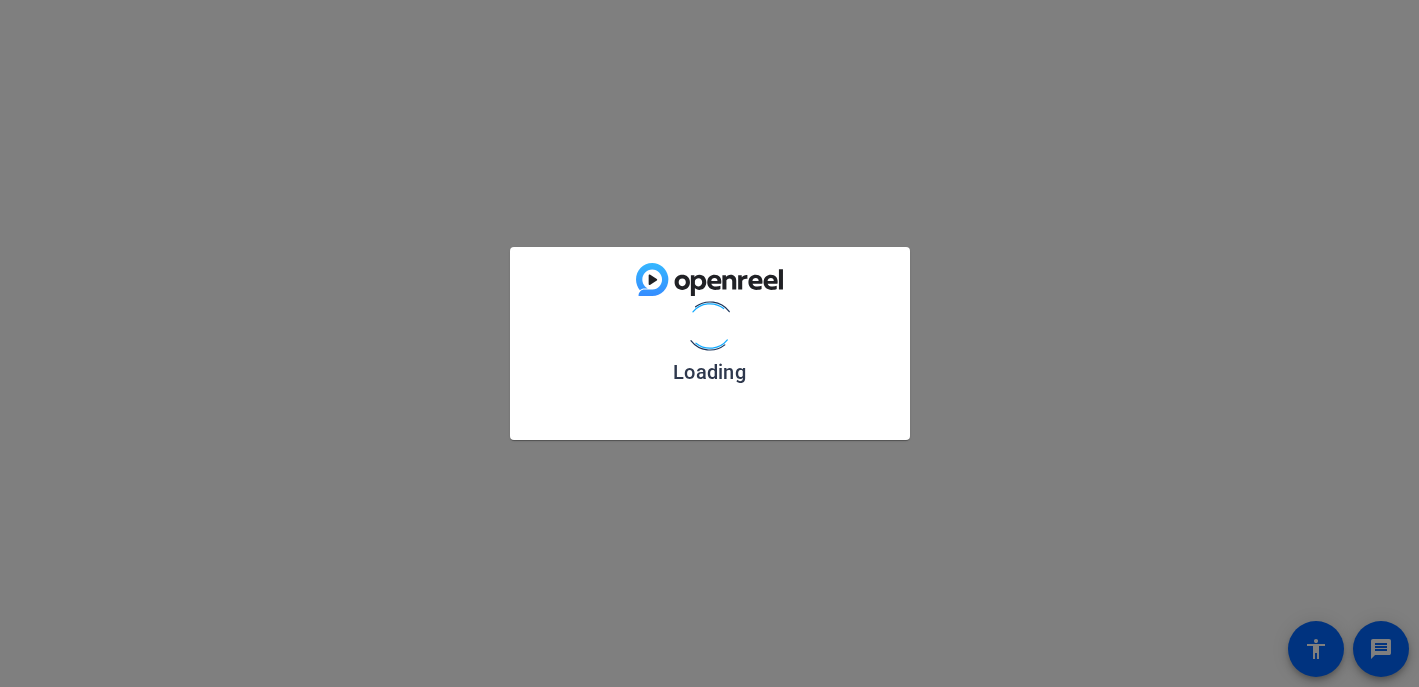 scroll, scrollTop: 0, scrollLeft: 0, axis: both 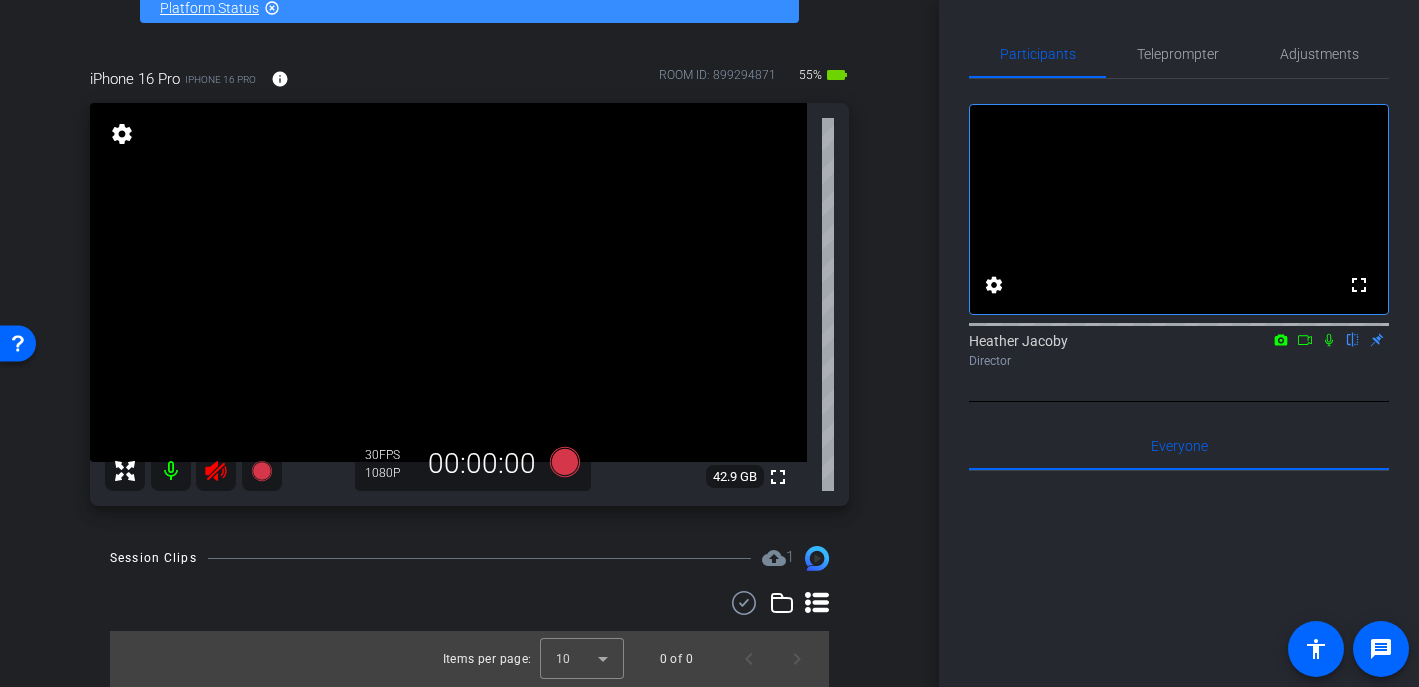 click 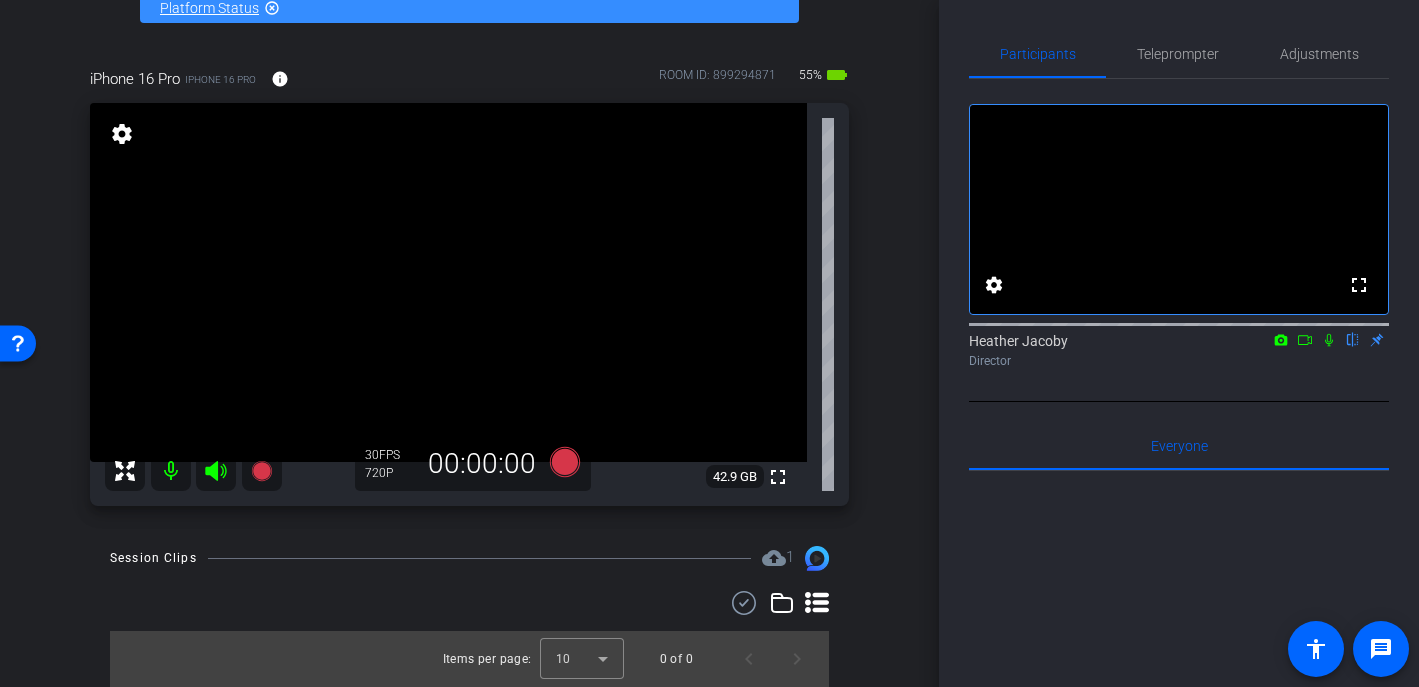 scroll, scrollTop: 52, scrollLeft: 0, axis: vertical 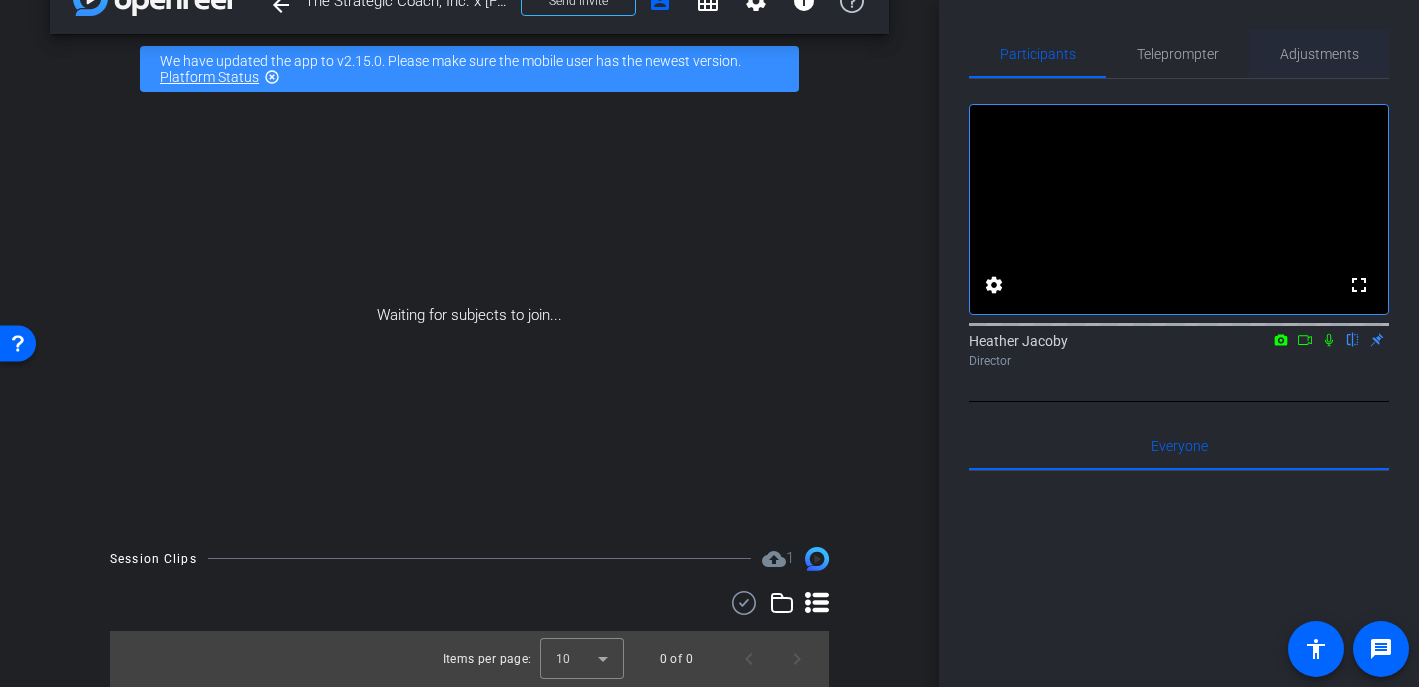 click on "Adjustments" at bounding box center [1319, 54] 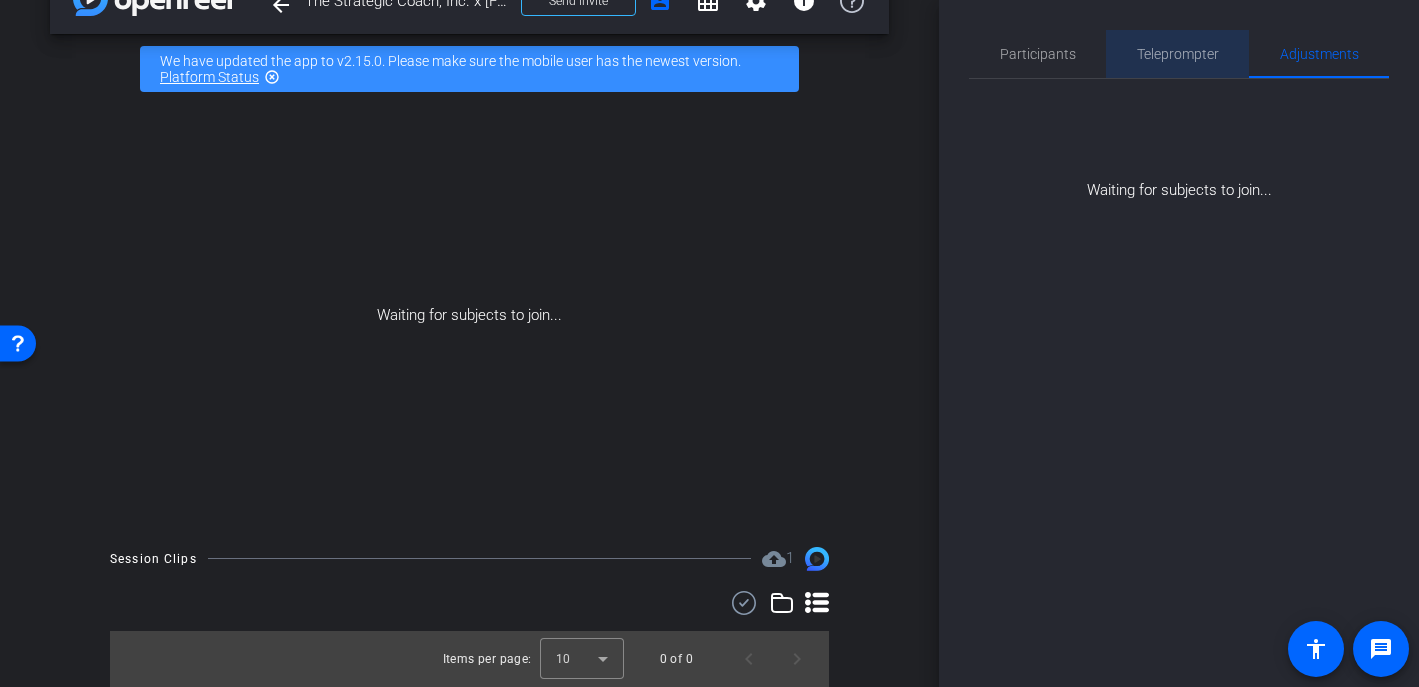 click on "Teleprompter" at bounding box center (1178, 54) 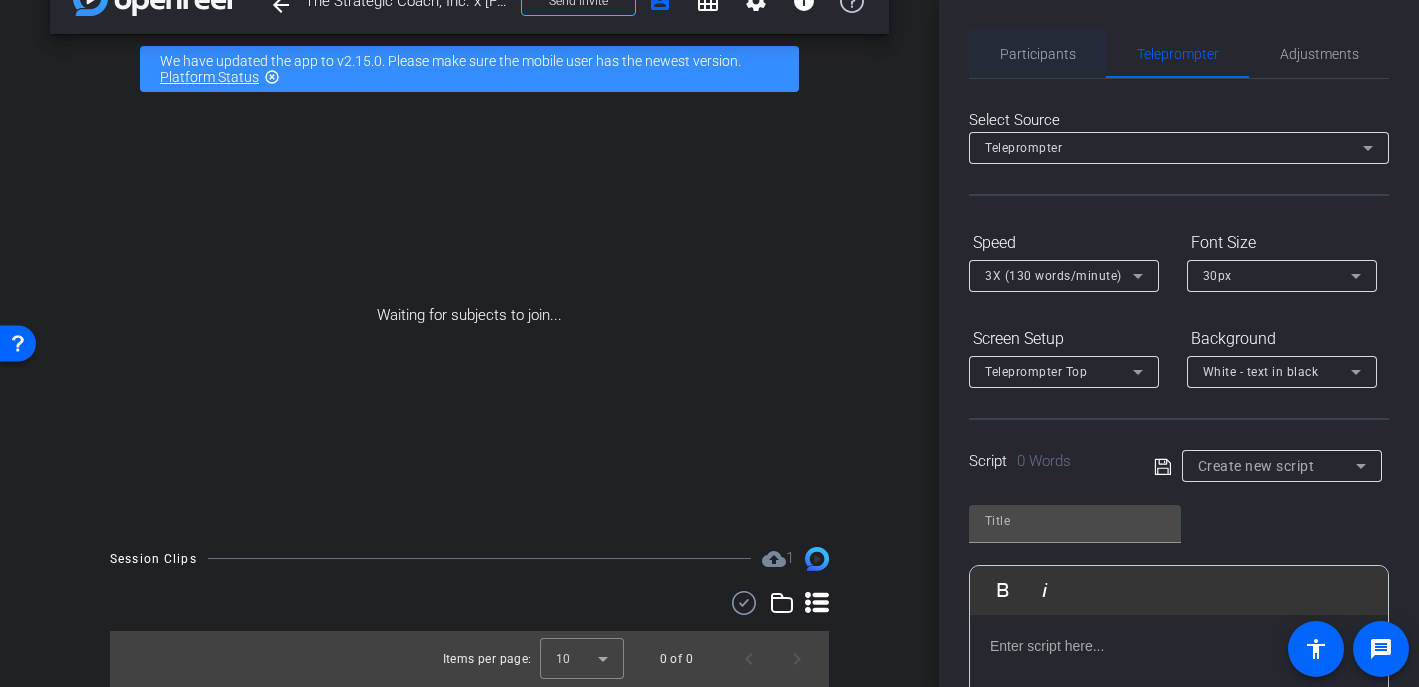 click on "Participants" at bounding box center [1038, 54] 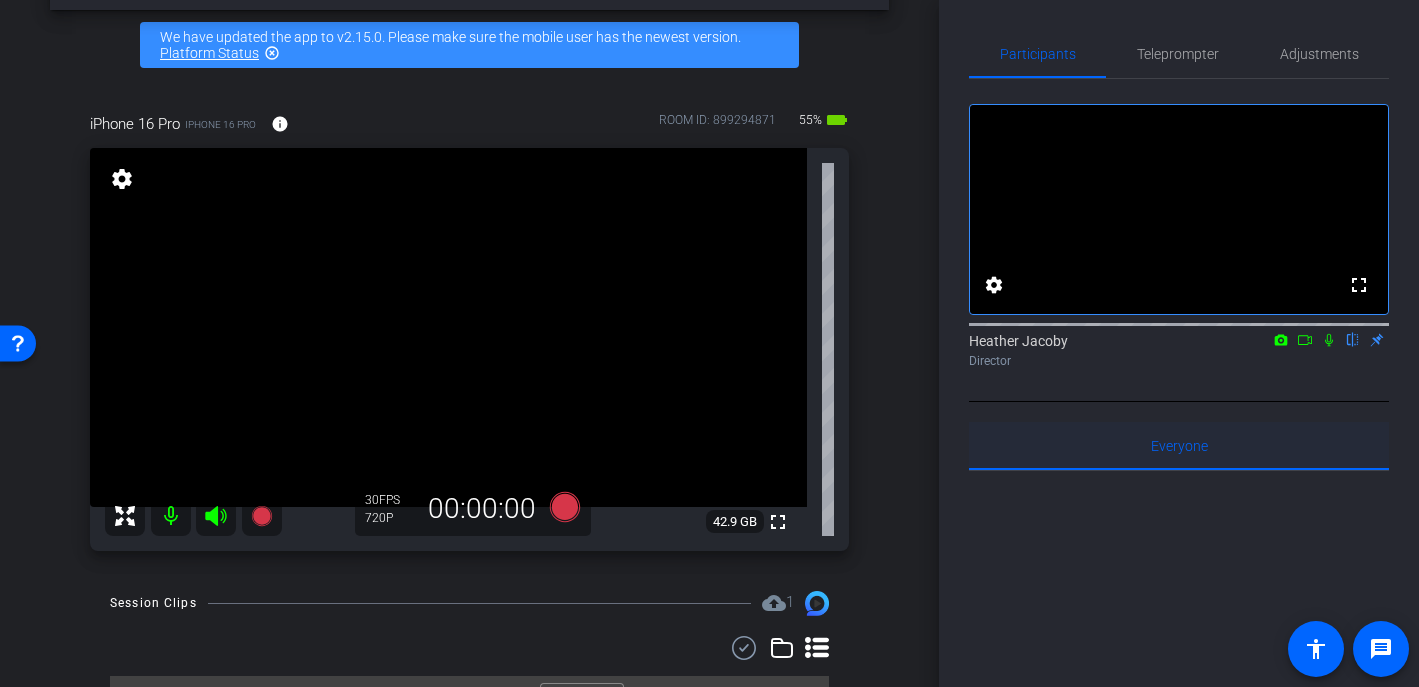 scroll, scrollTop: 121, scrollLeft: 0, axis: vertical 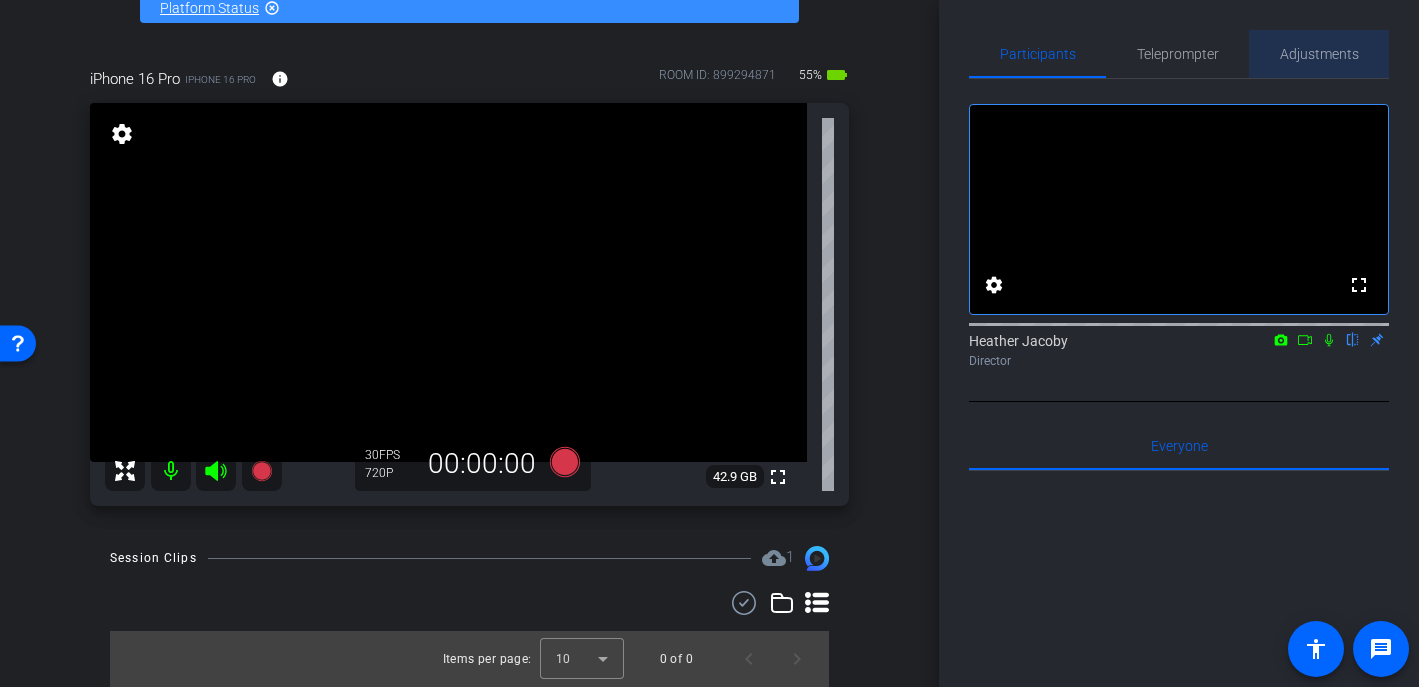 click on "Adjustments" at bounding box center [1319, 54] 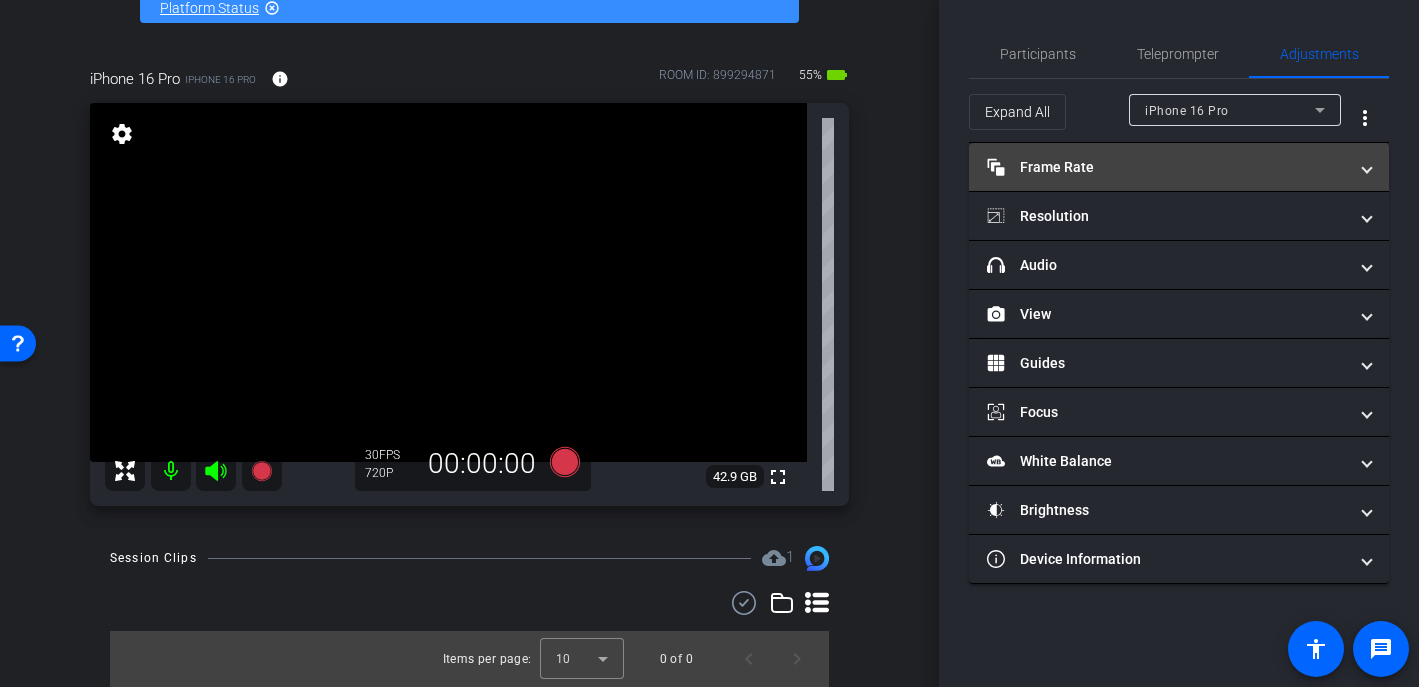 click on "Frame Rate
Frame Rate" at bounding box center (1167, 167) 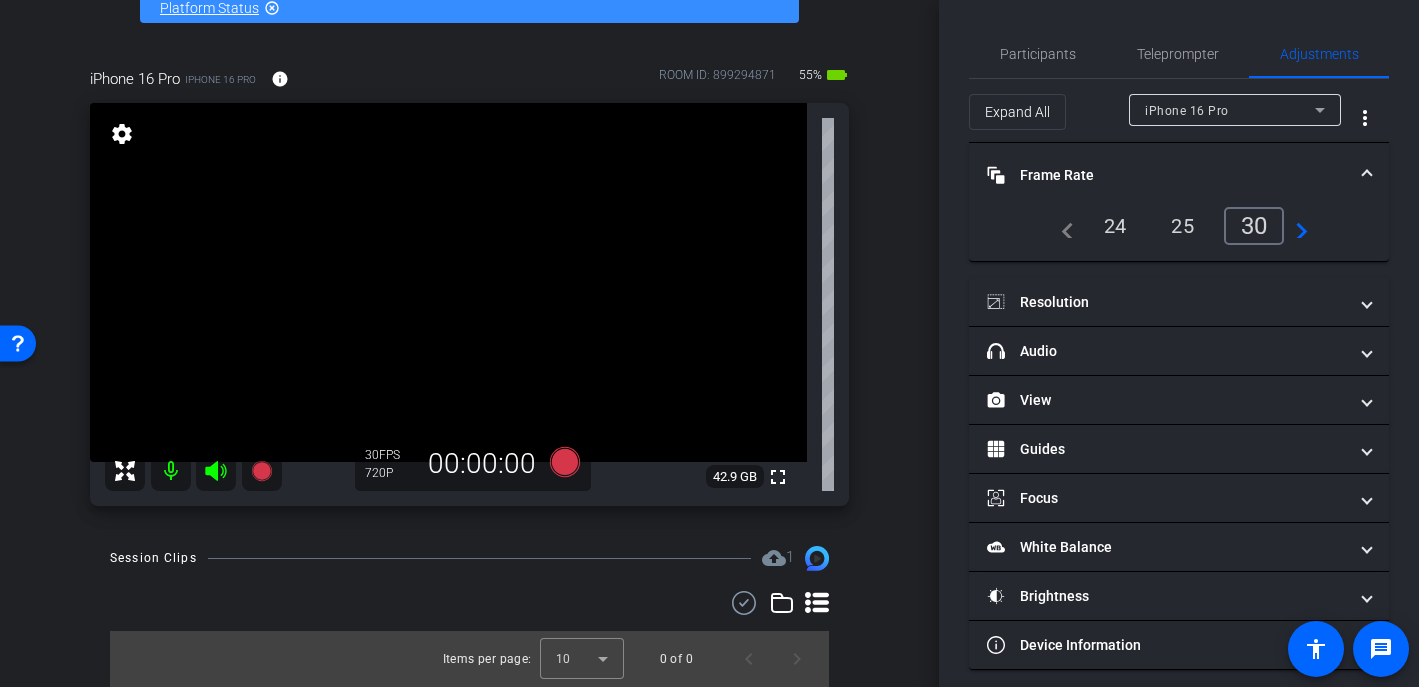 click on "24" at bounding box center [1115, 226] 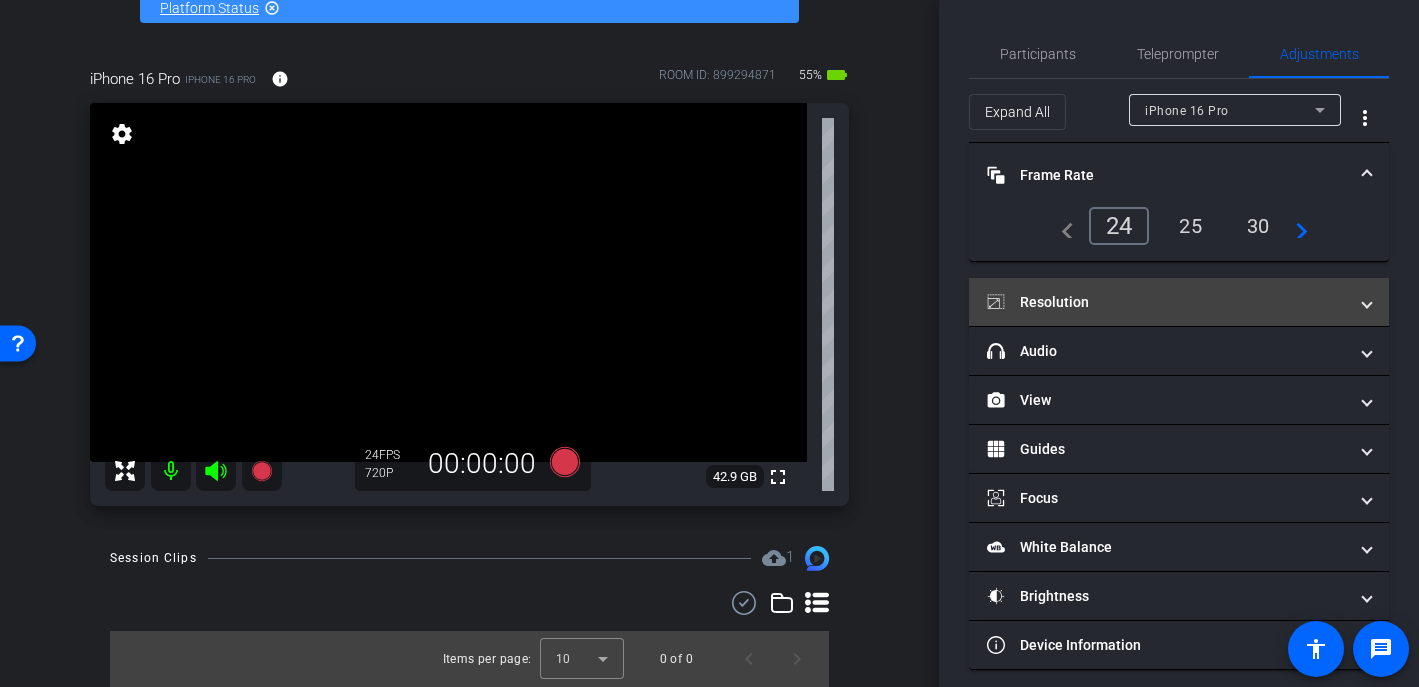 click on "Resolution" at bounding box center [1167, 302] 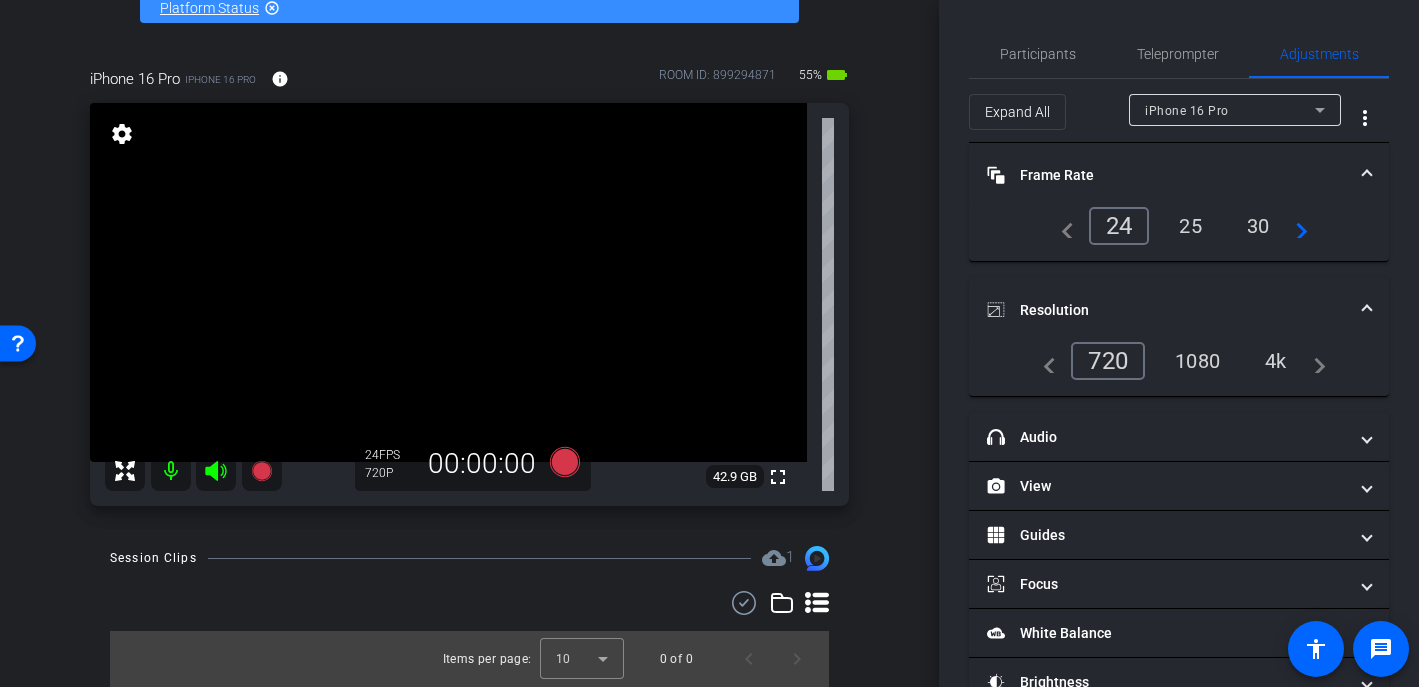 click on "1080" at bounding box center (1197, 361) 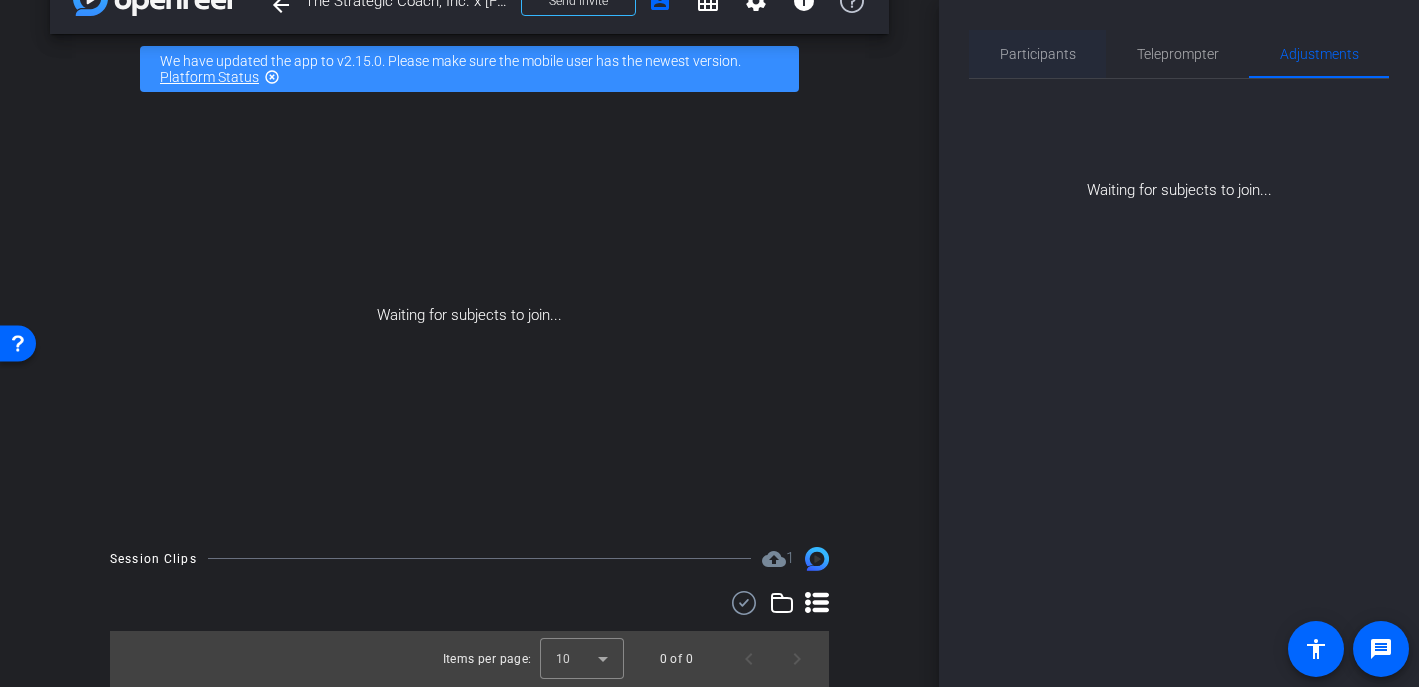 scroll, scrollTop: 52, scrollLeft: 0, axis: vertical 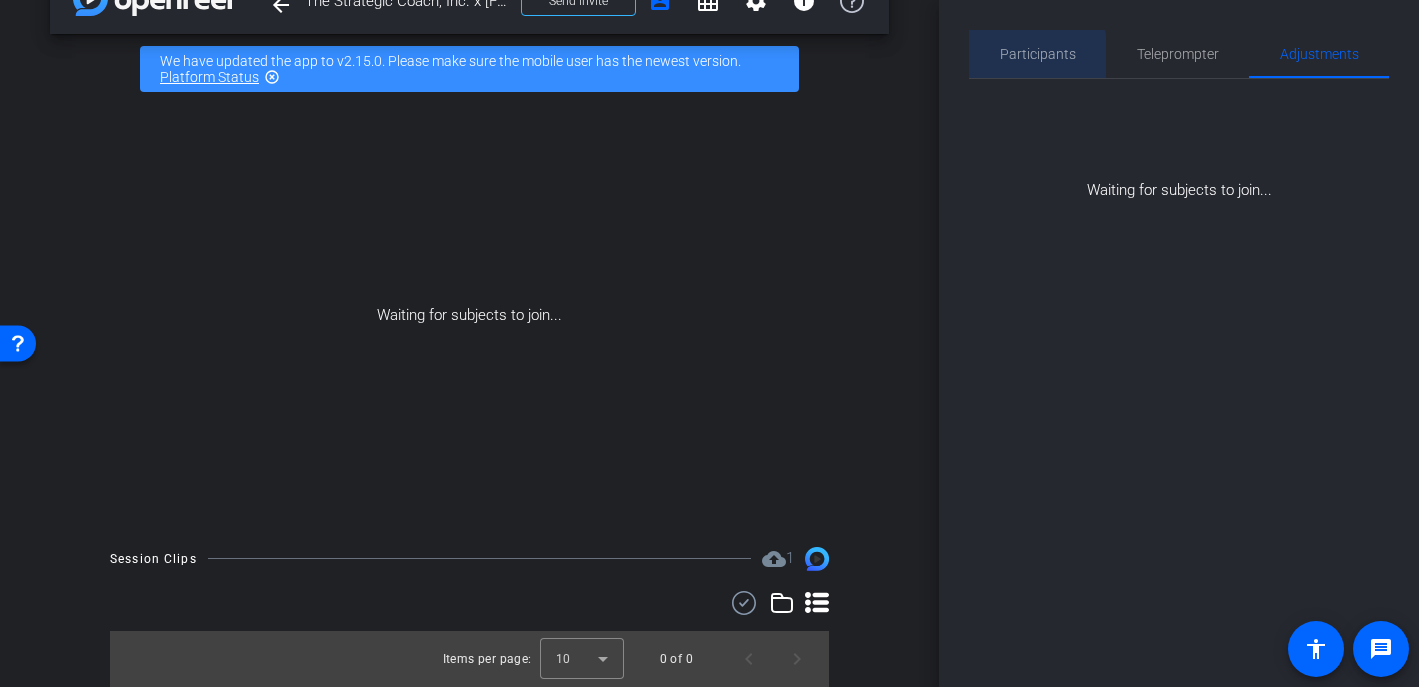 click on "Participants" at bounding box center (1038, 54) 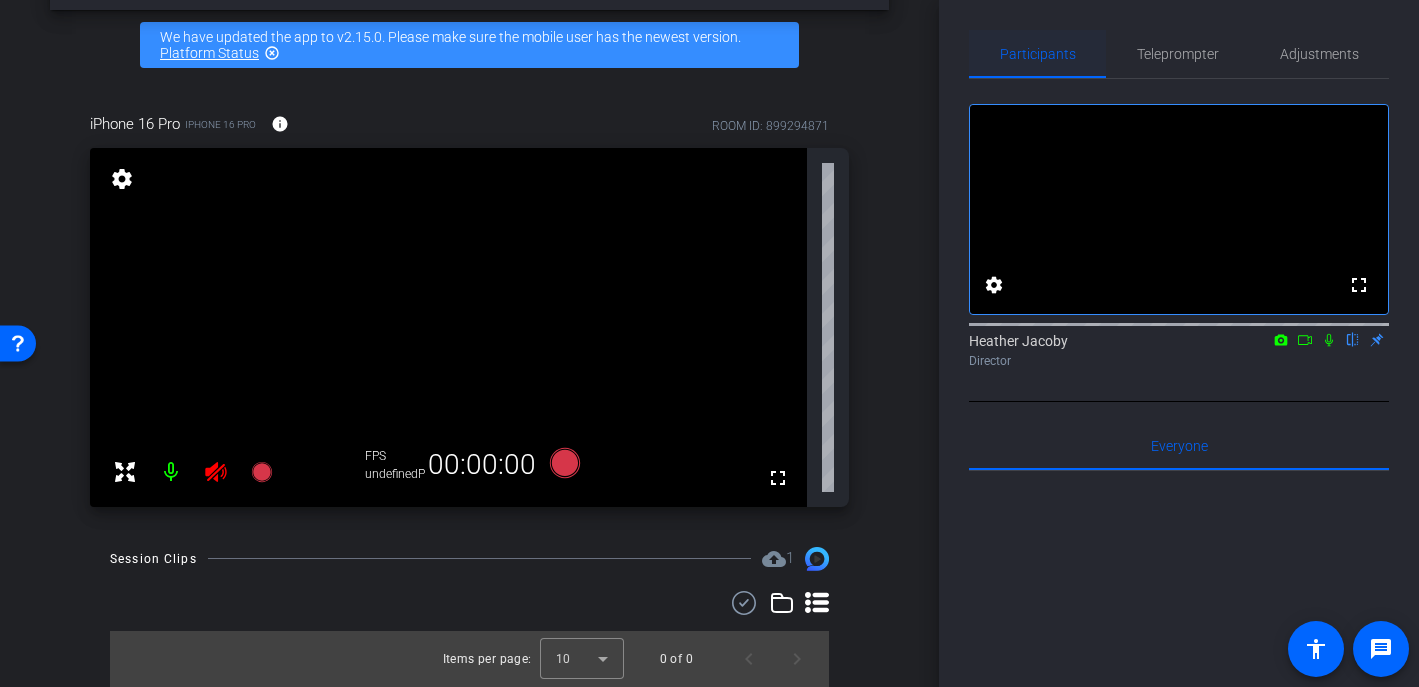 scroll, scrollTop: 121, scrollLeft: 0, axis: vertical 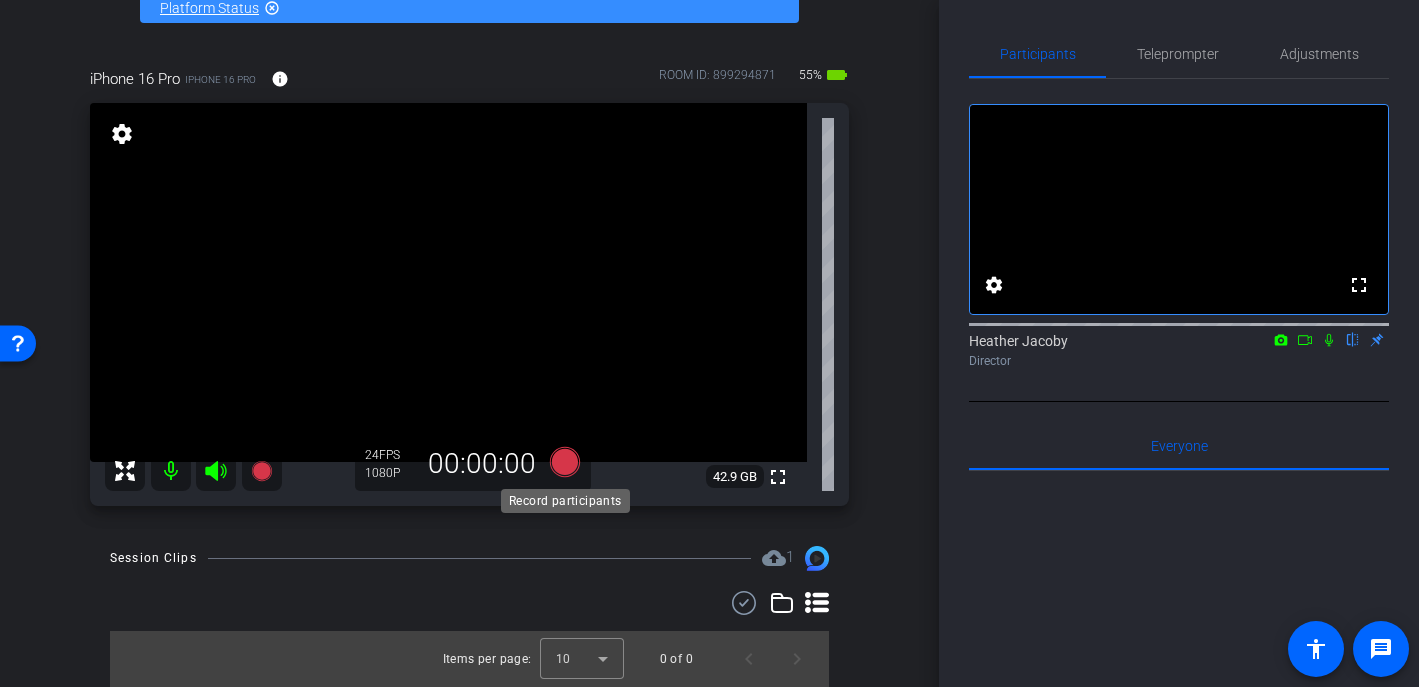 click 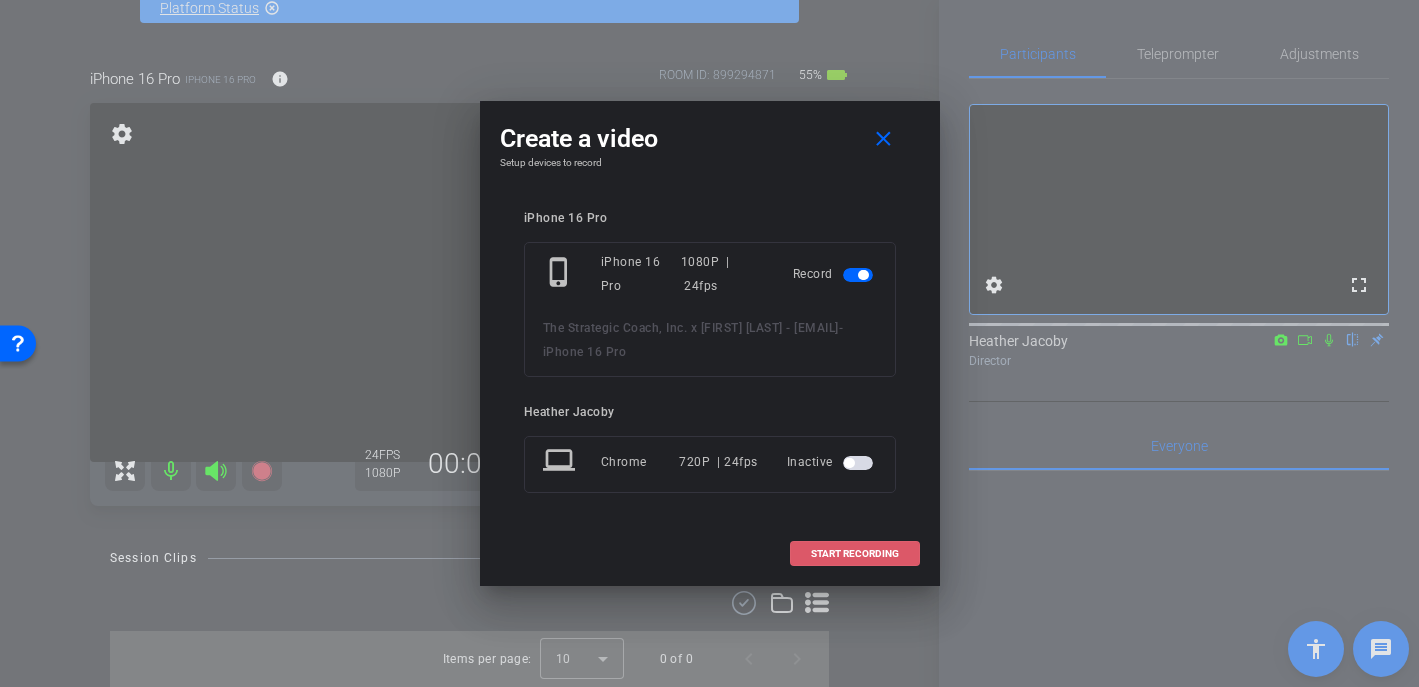 click at bounding box center (855, 554) 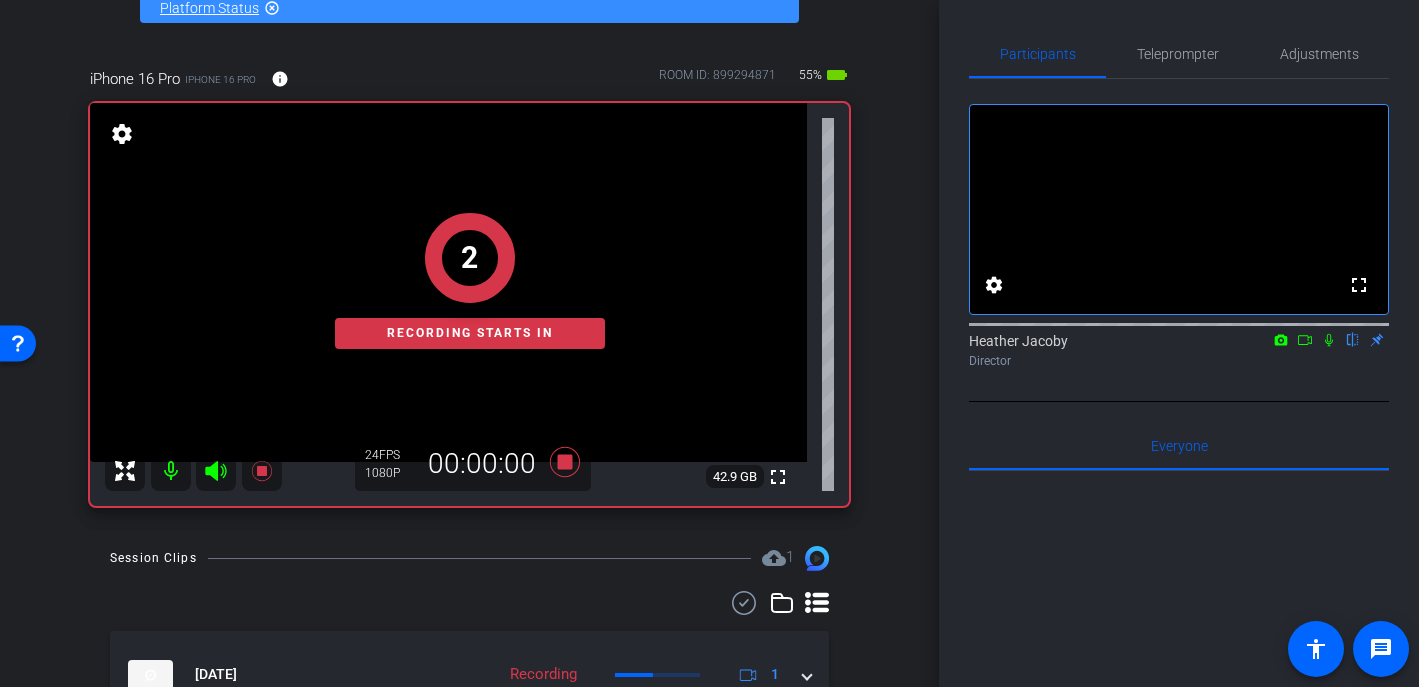 click 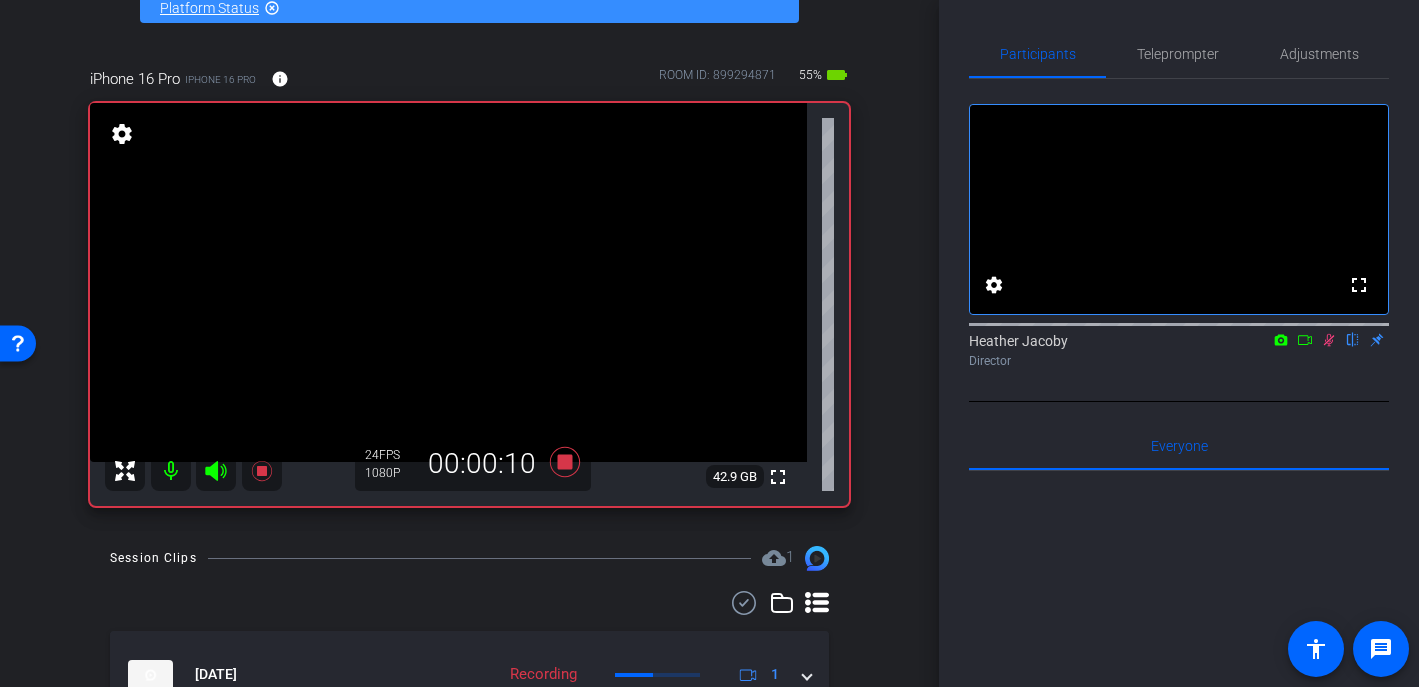 click 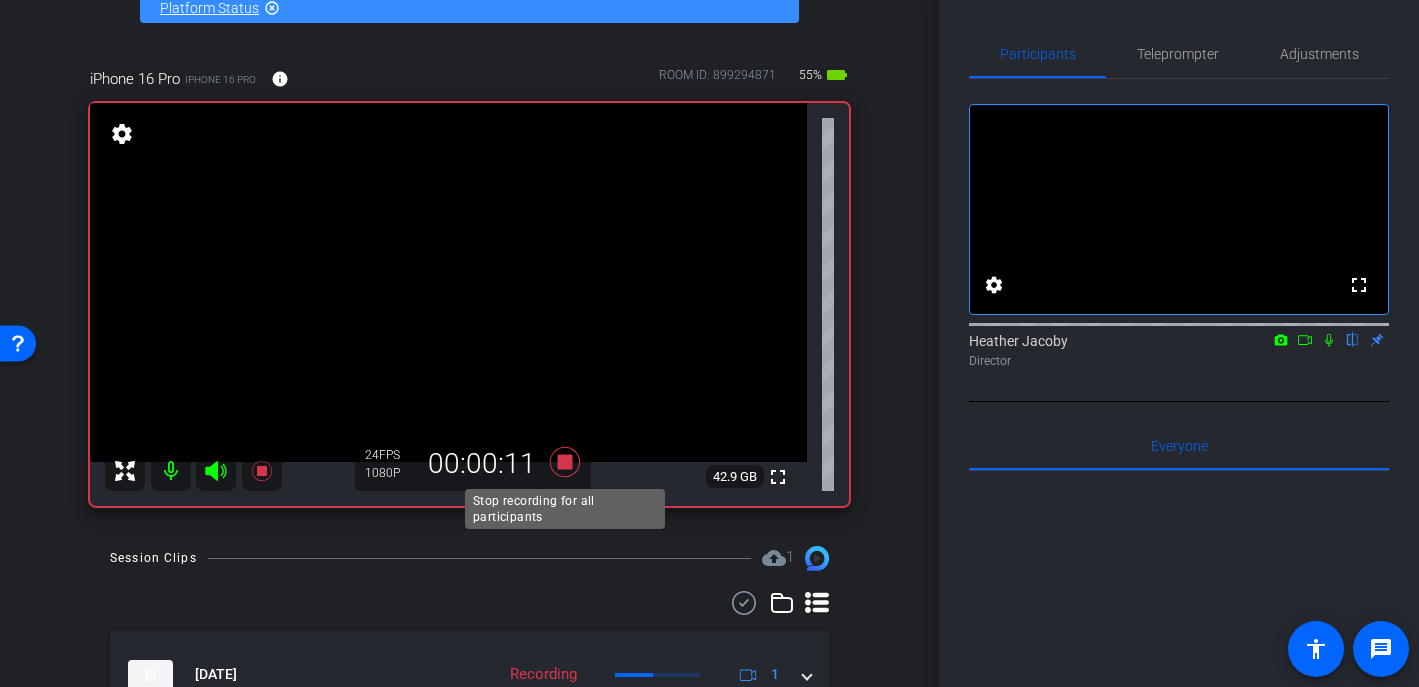 click 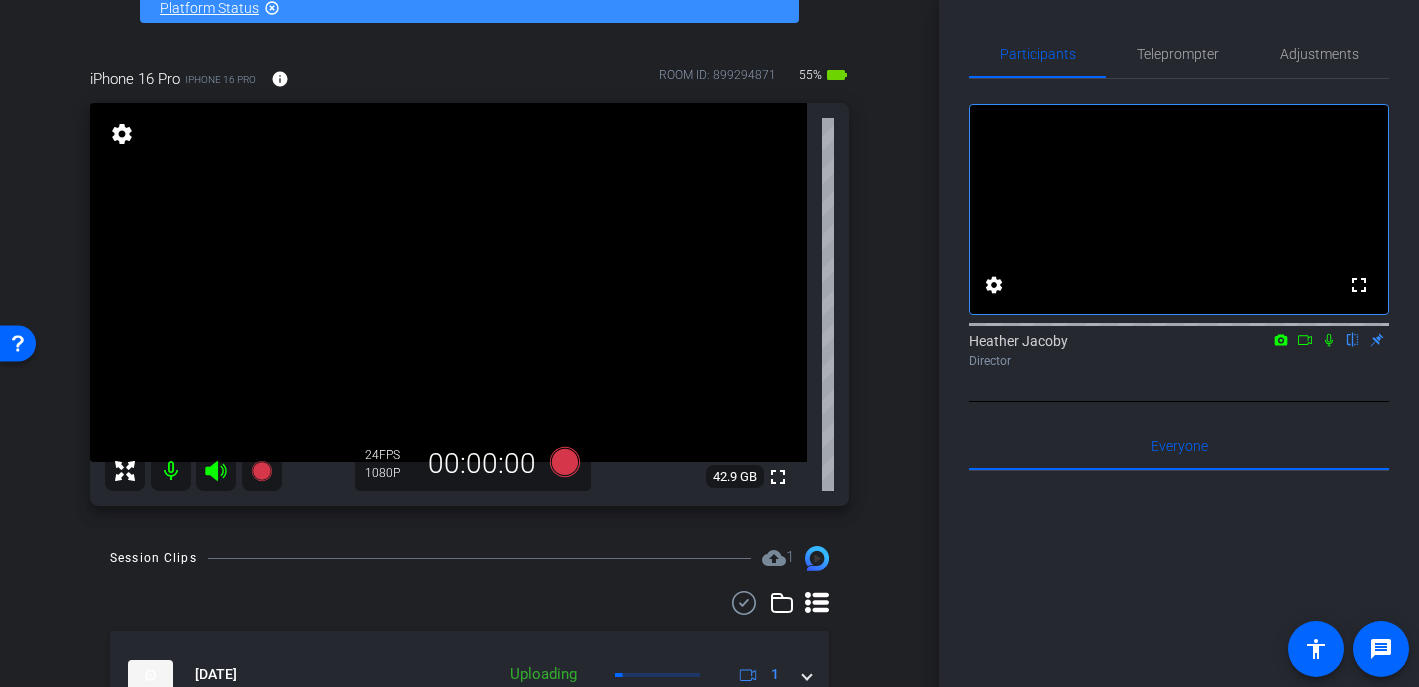 scroll, scrollTop: 224, scrollLeft: 0, axis: vertical 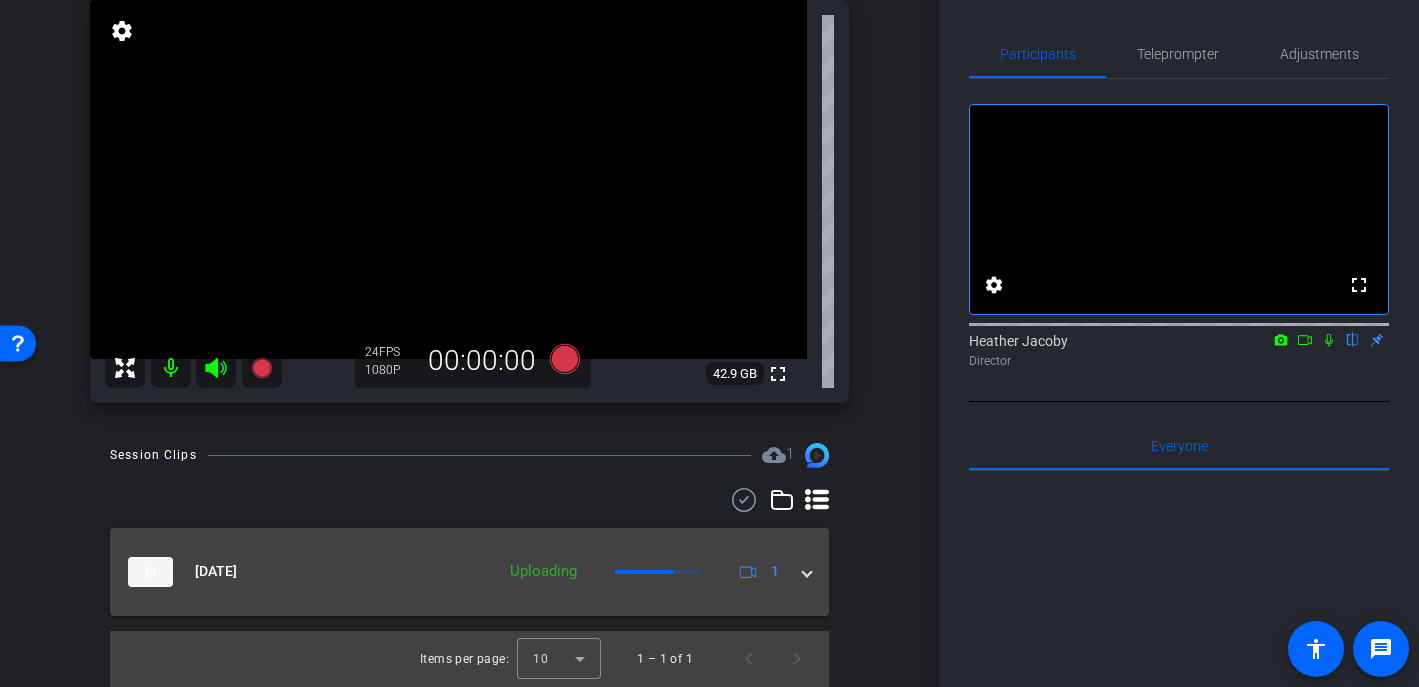 click at bounding box center [807, 571] 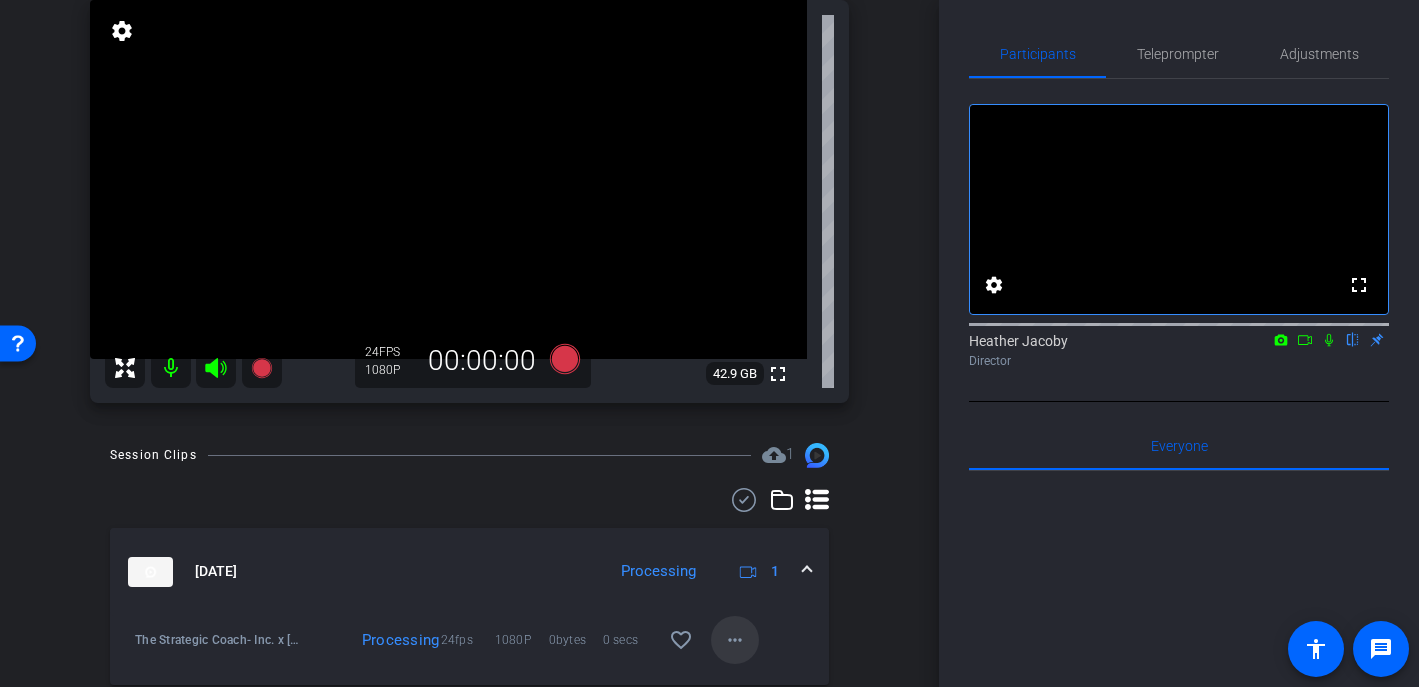 click on "more_horiz" at bounding box center (735, 640) 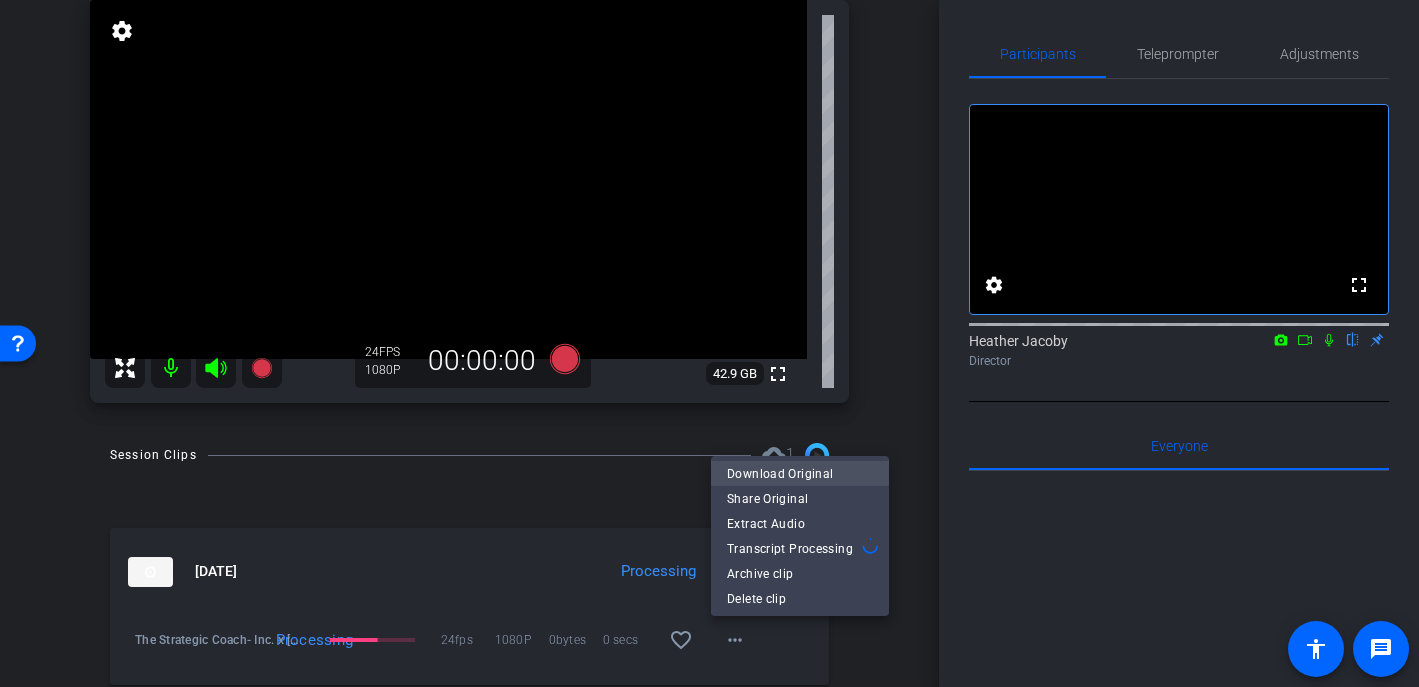 click on "Download Original" at bounding box center (800, 473) 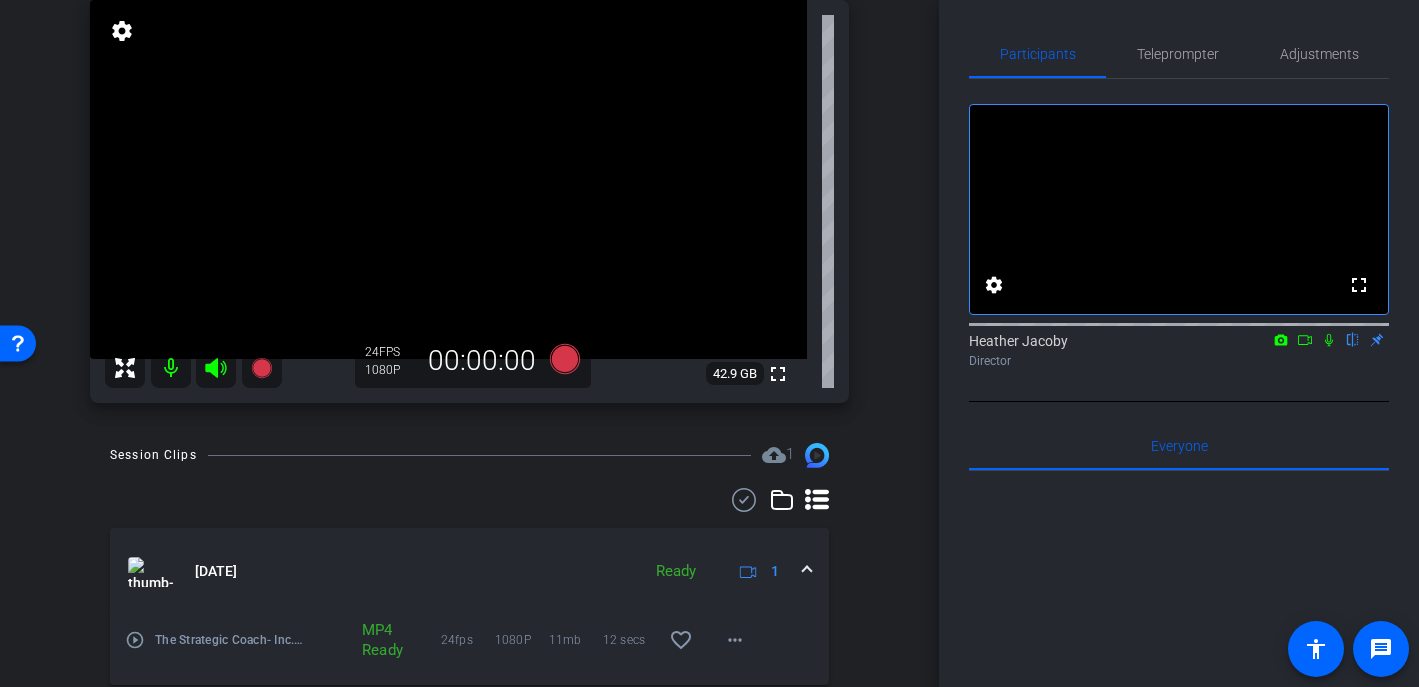 click 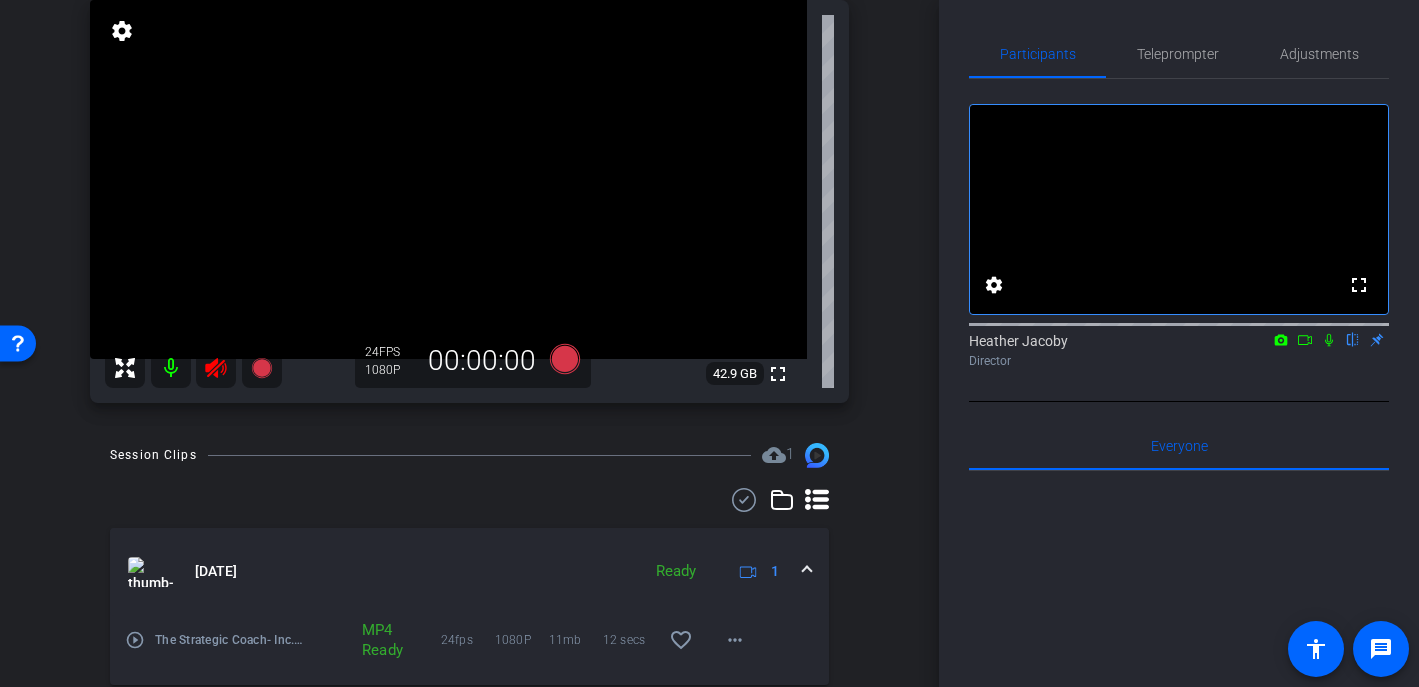 click at bounding box center (171, 368) 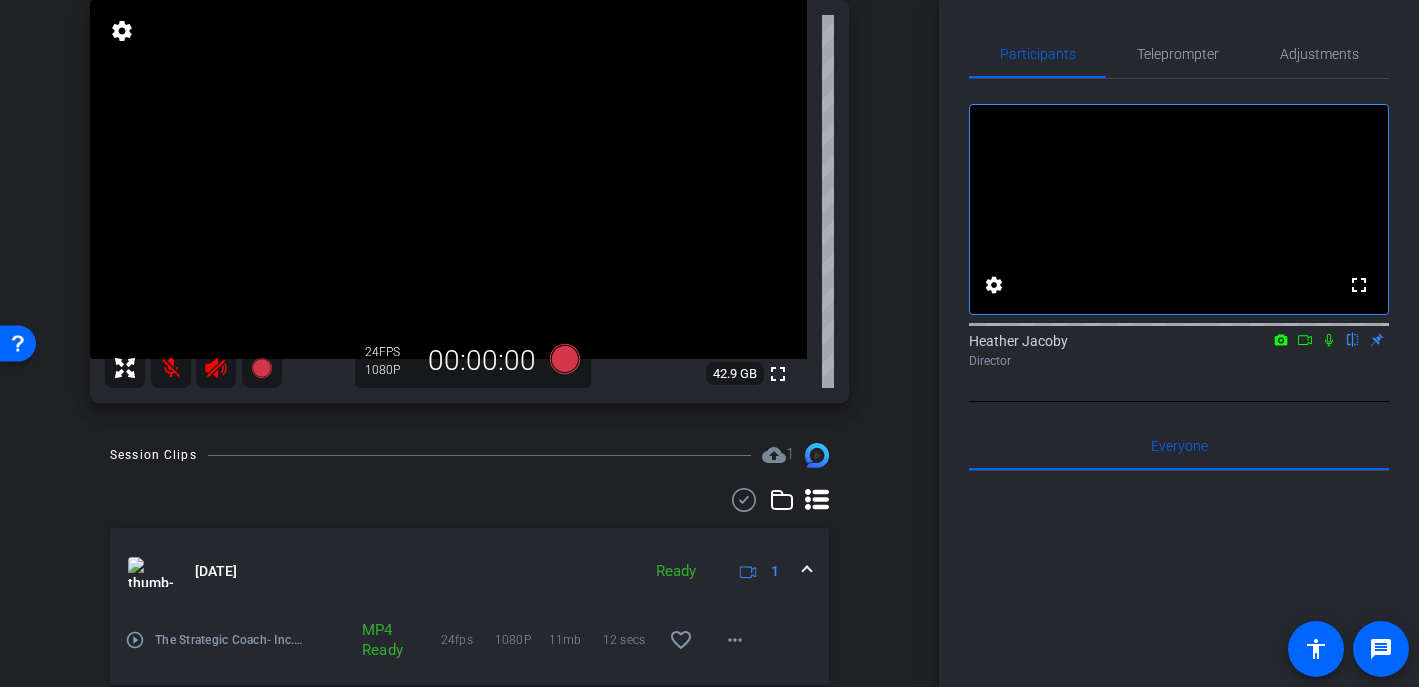 click 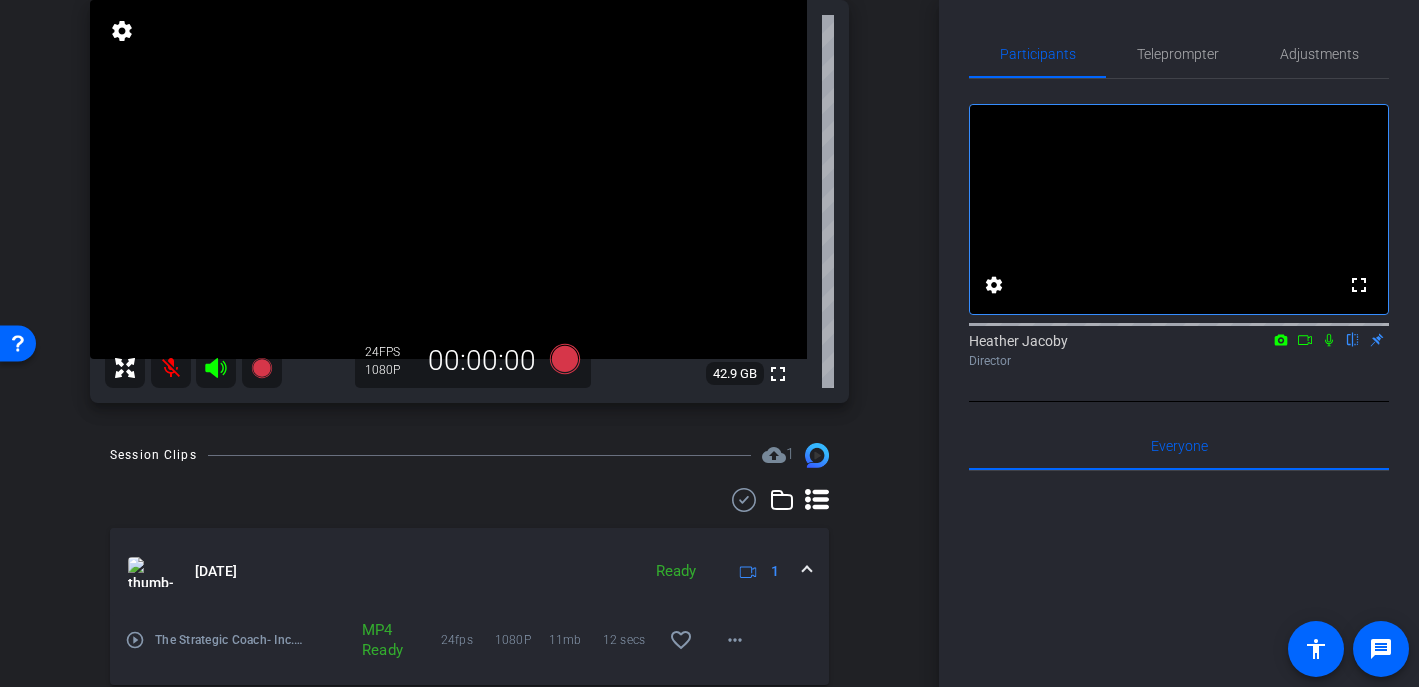 click at bounding box center [171, 368] 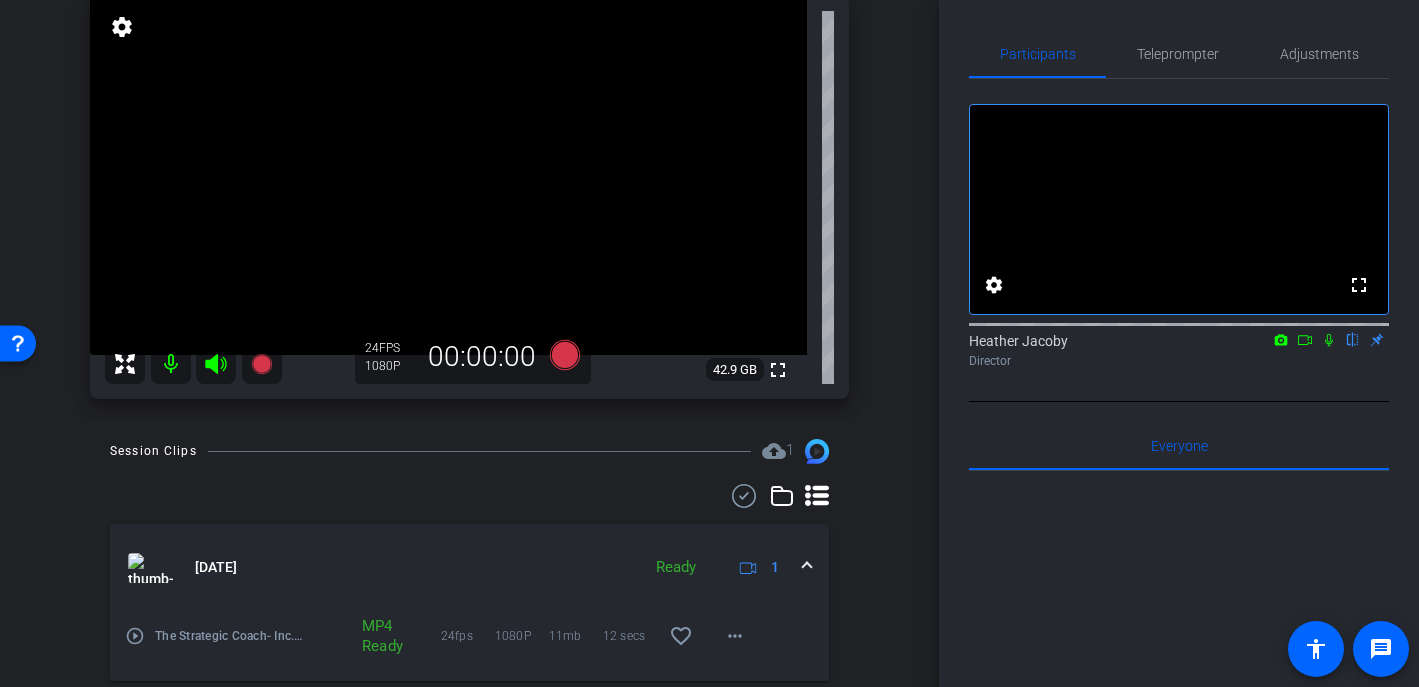 scroll, scrollTop: 220, scrollLeft: 0, axis: vertical 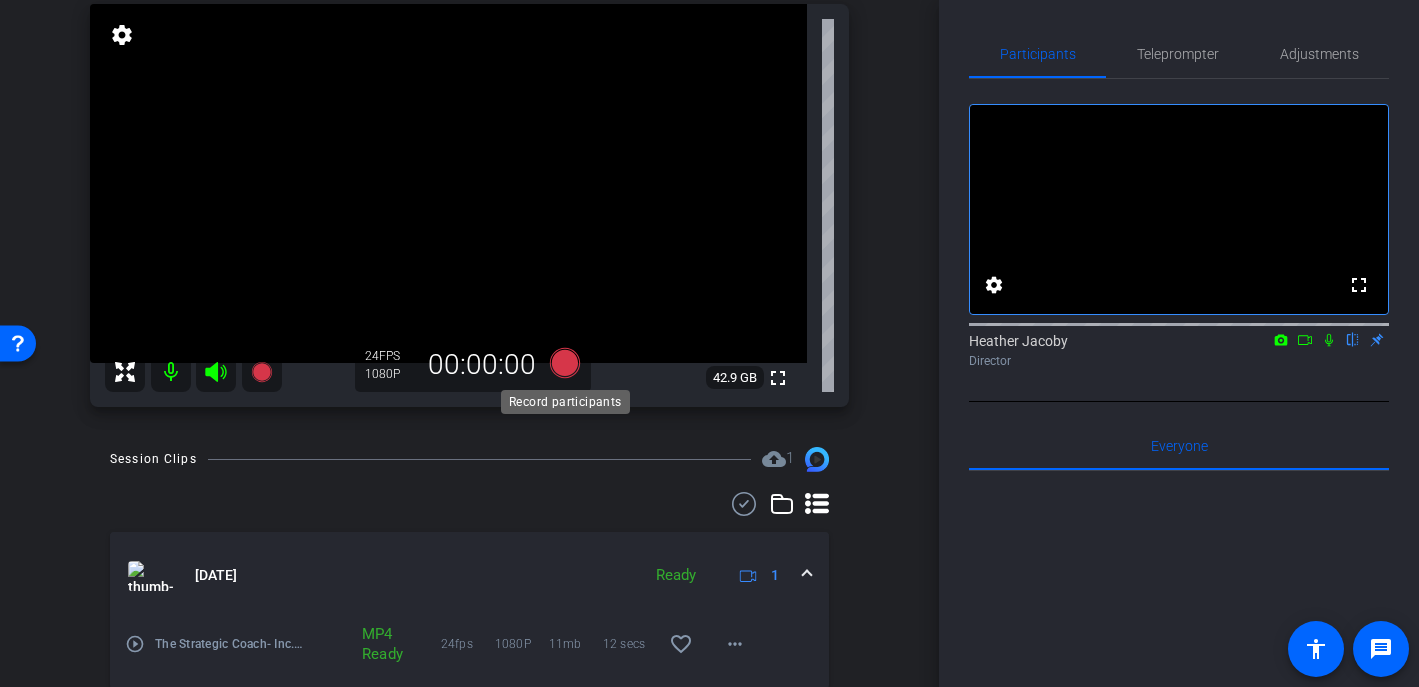 click 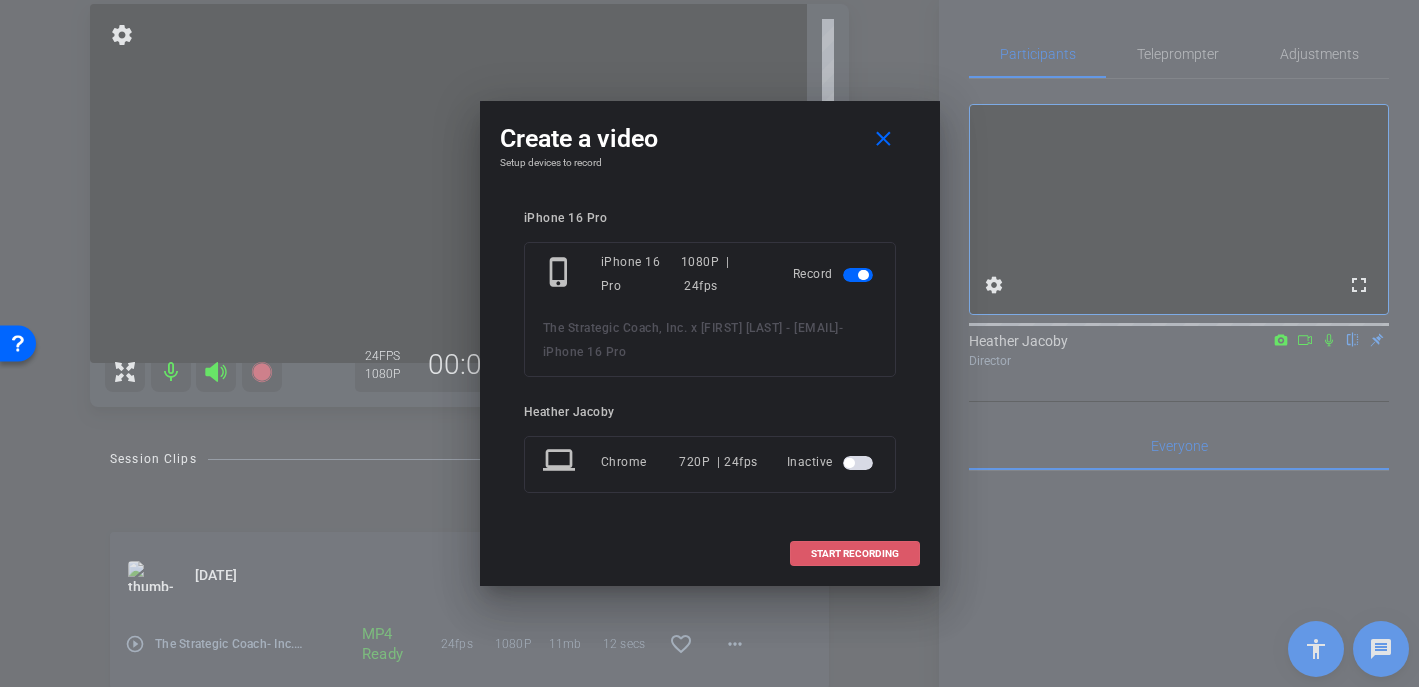 click on "START RECORDING" at bounding box center (855, 554) 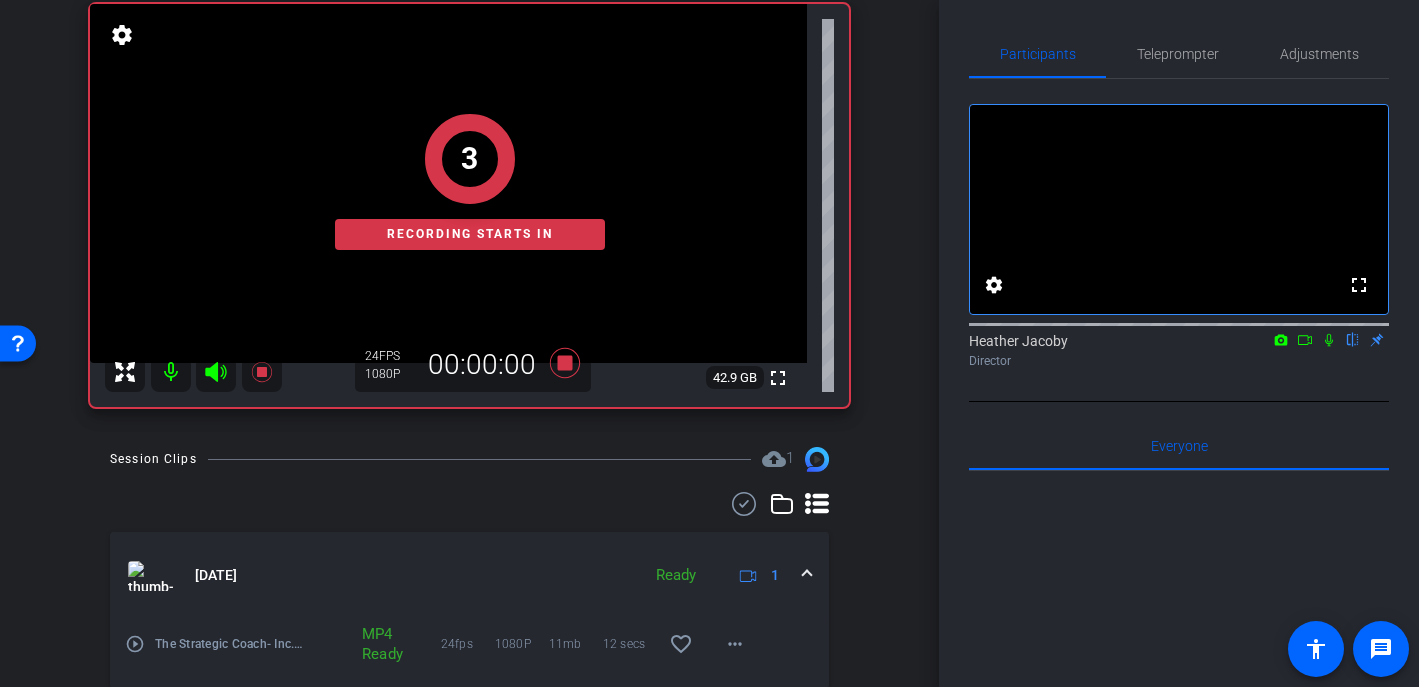 click 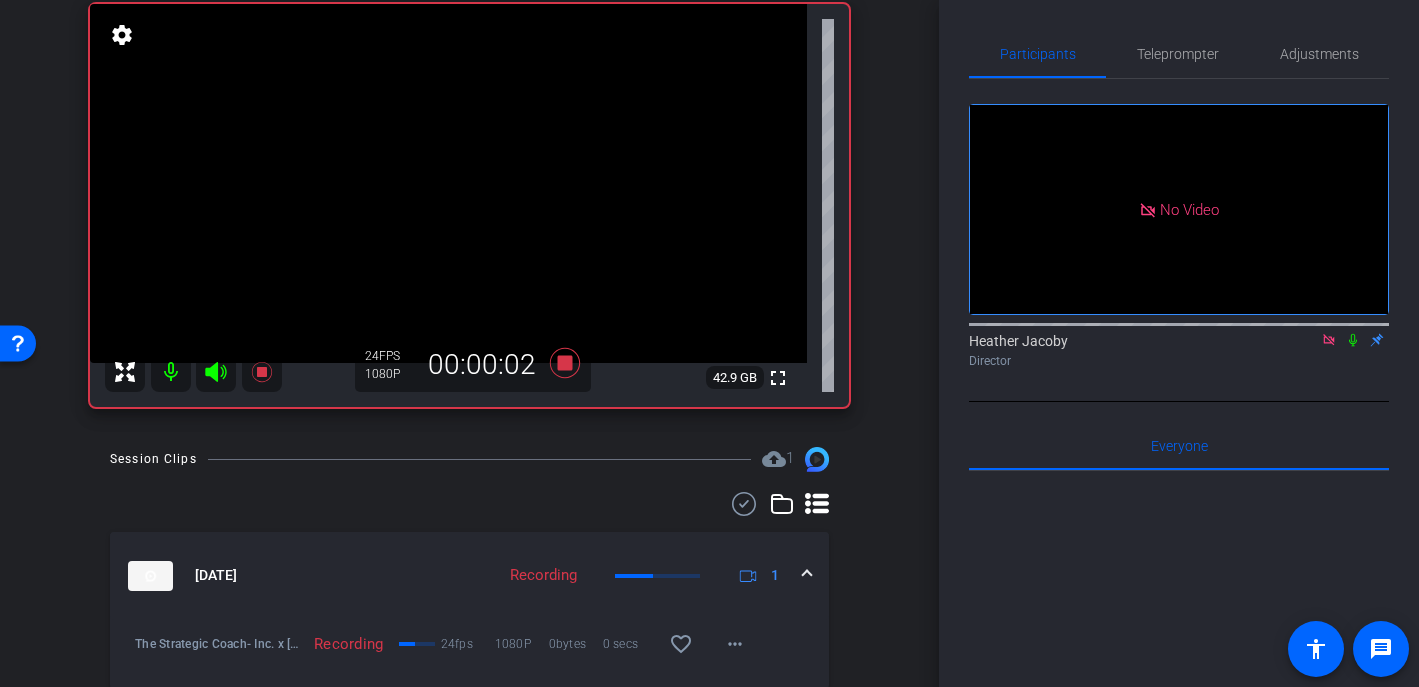 click 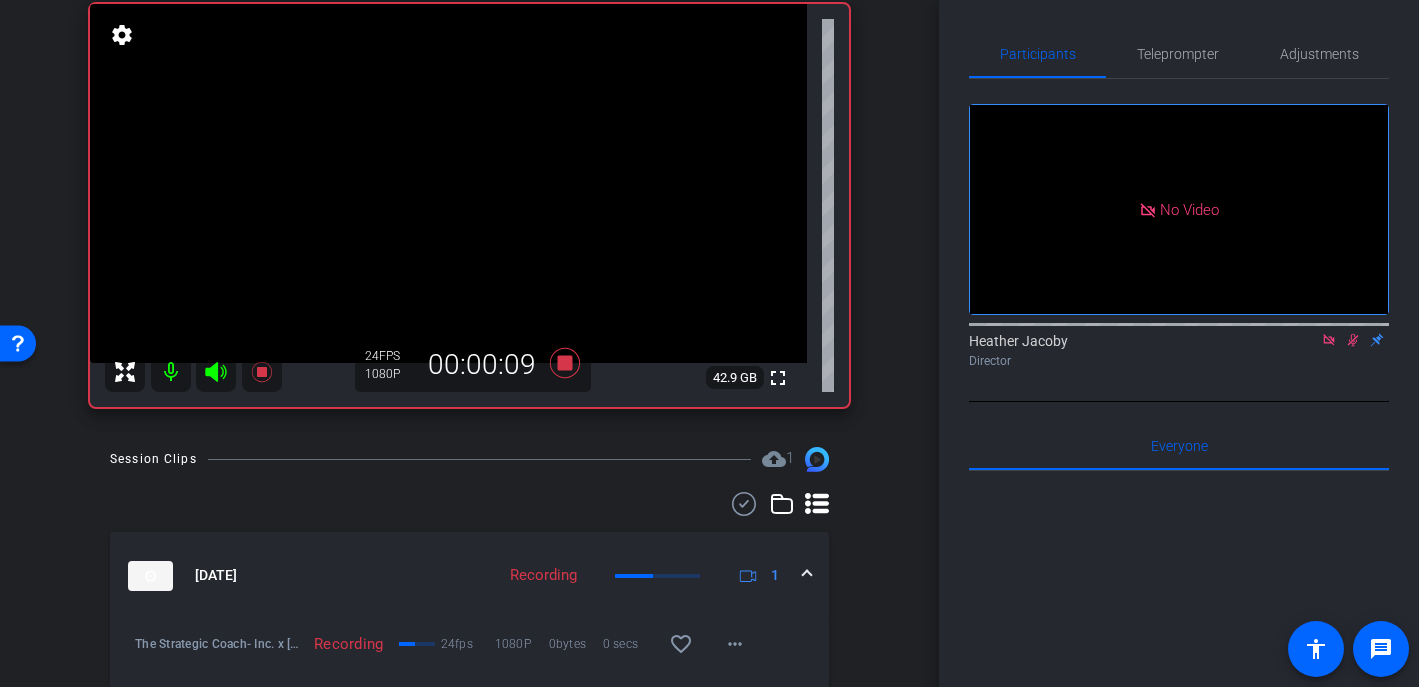 click 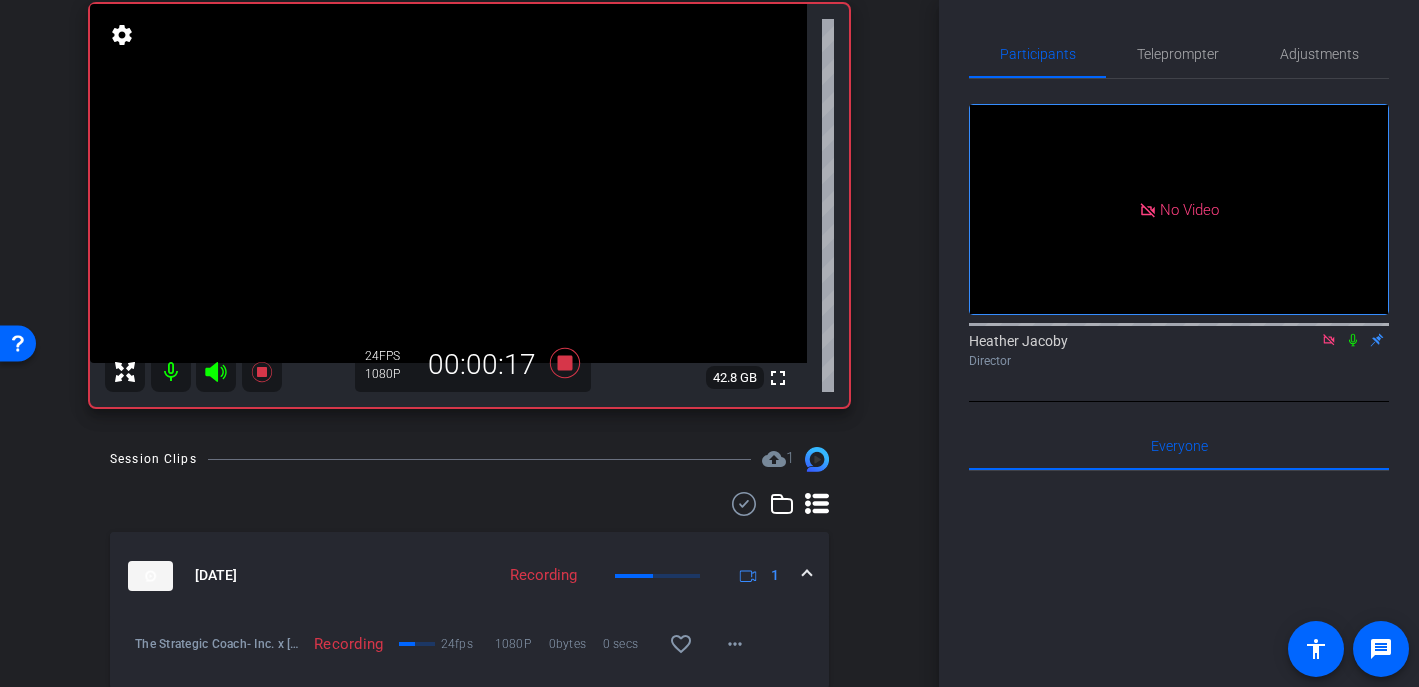 click 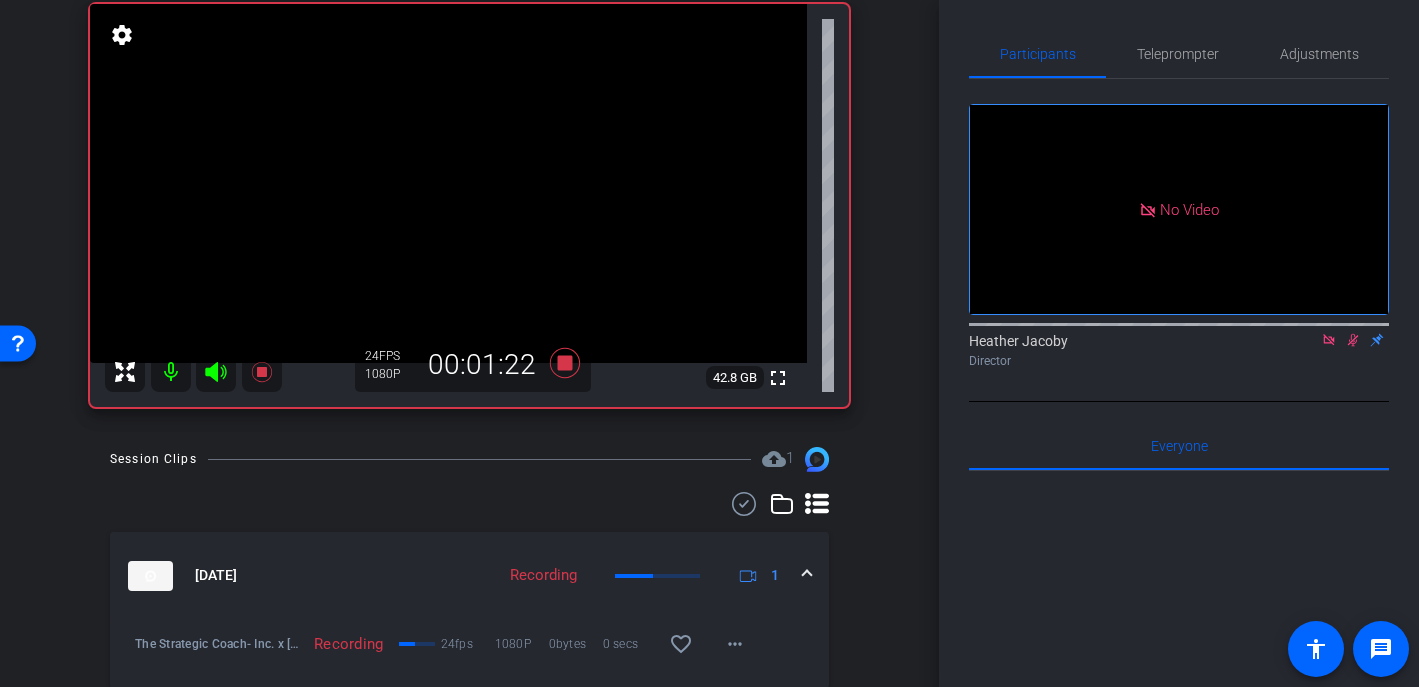 click 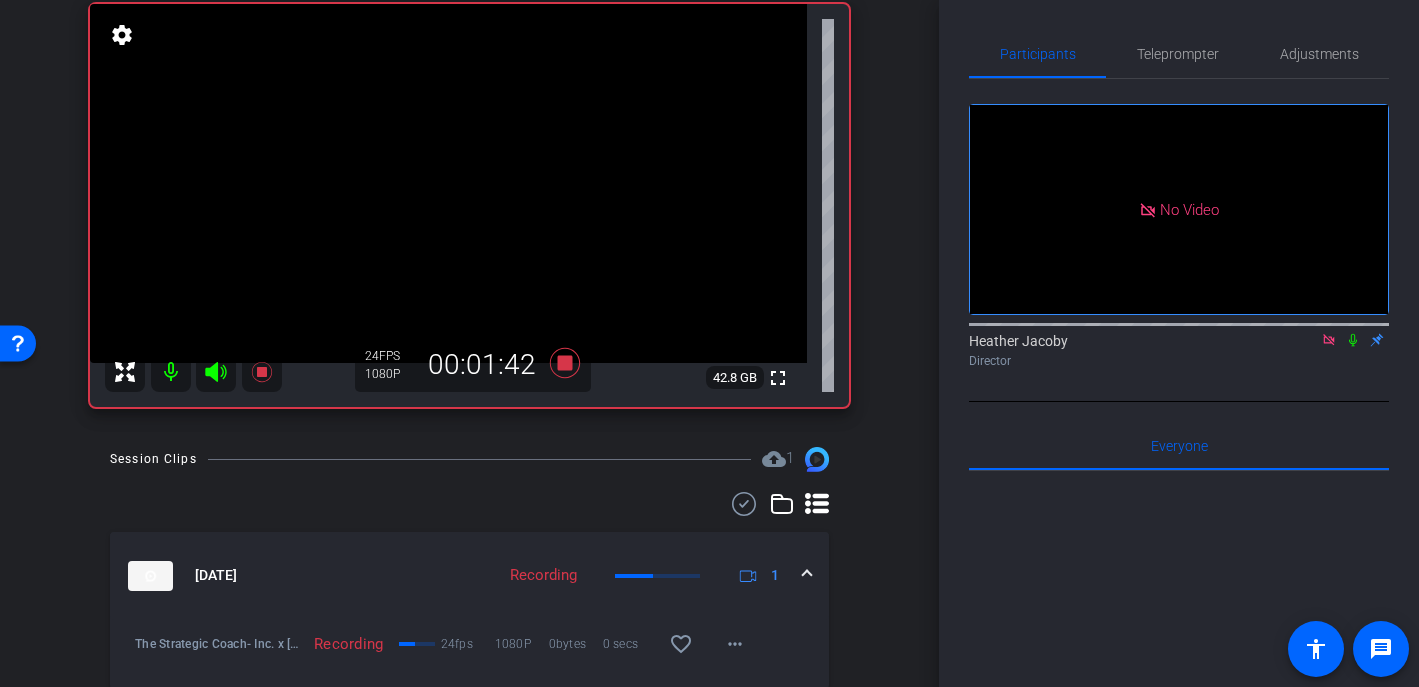 click 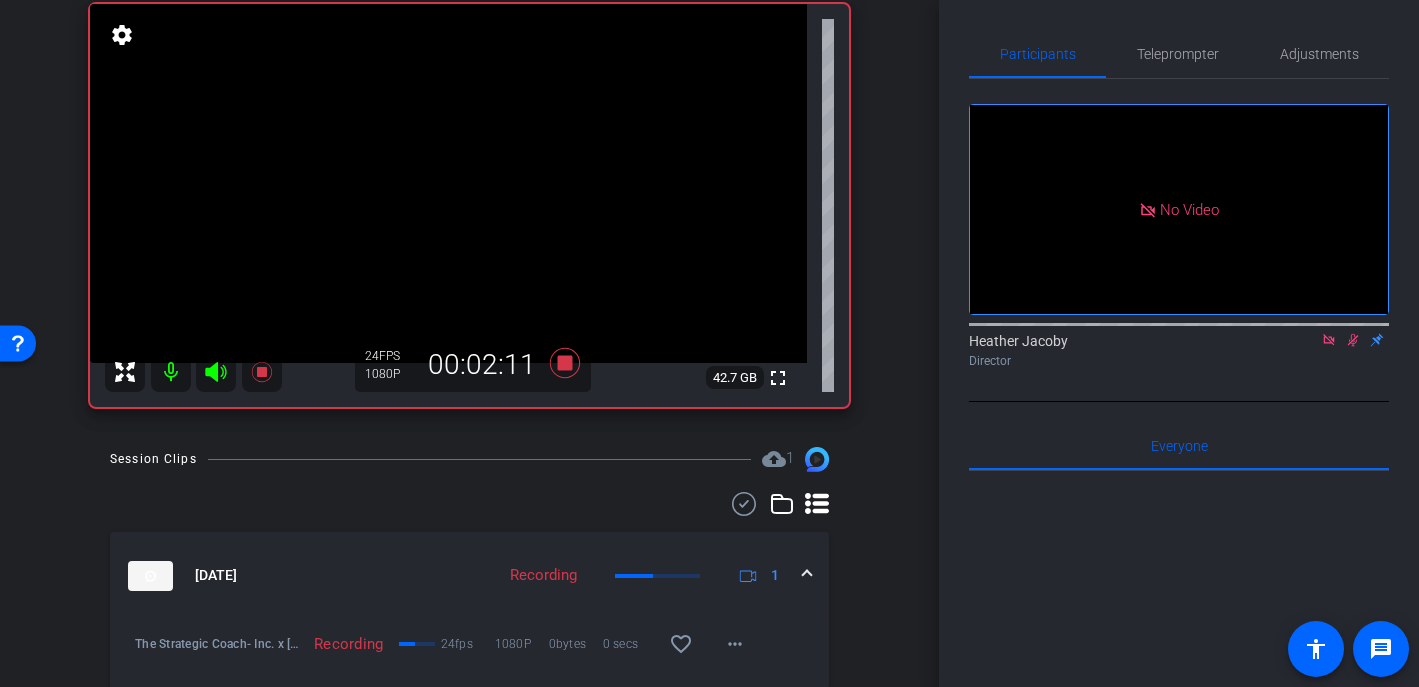 click 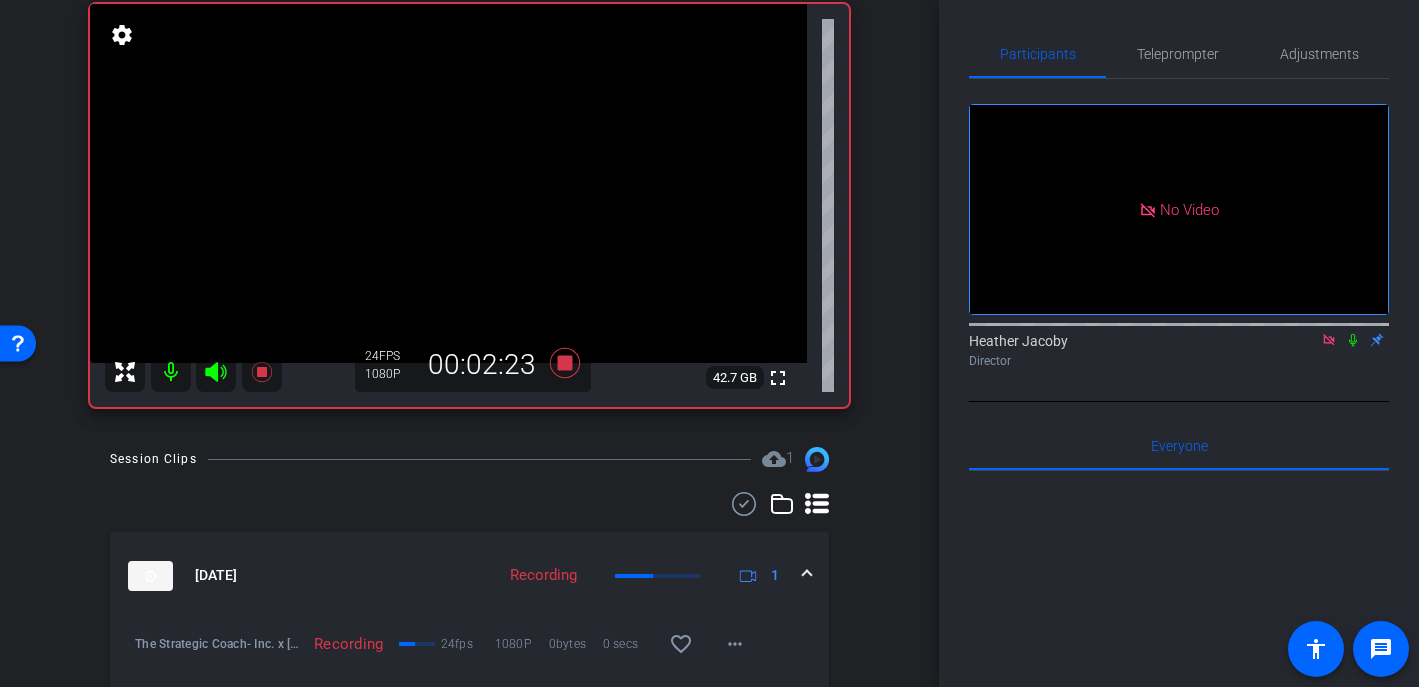 click 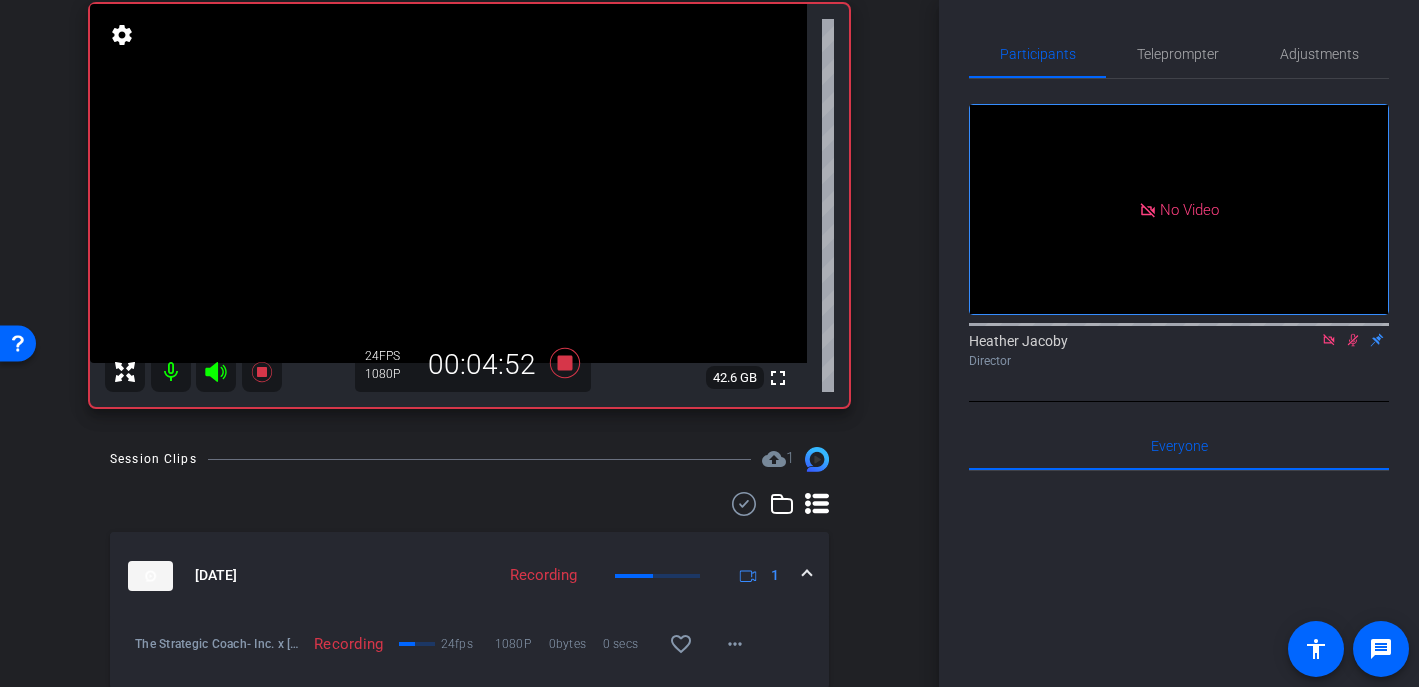 click 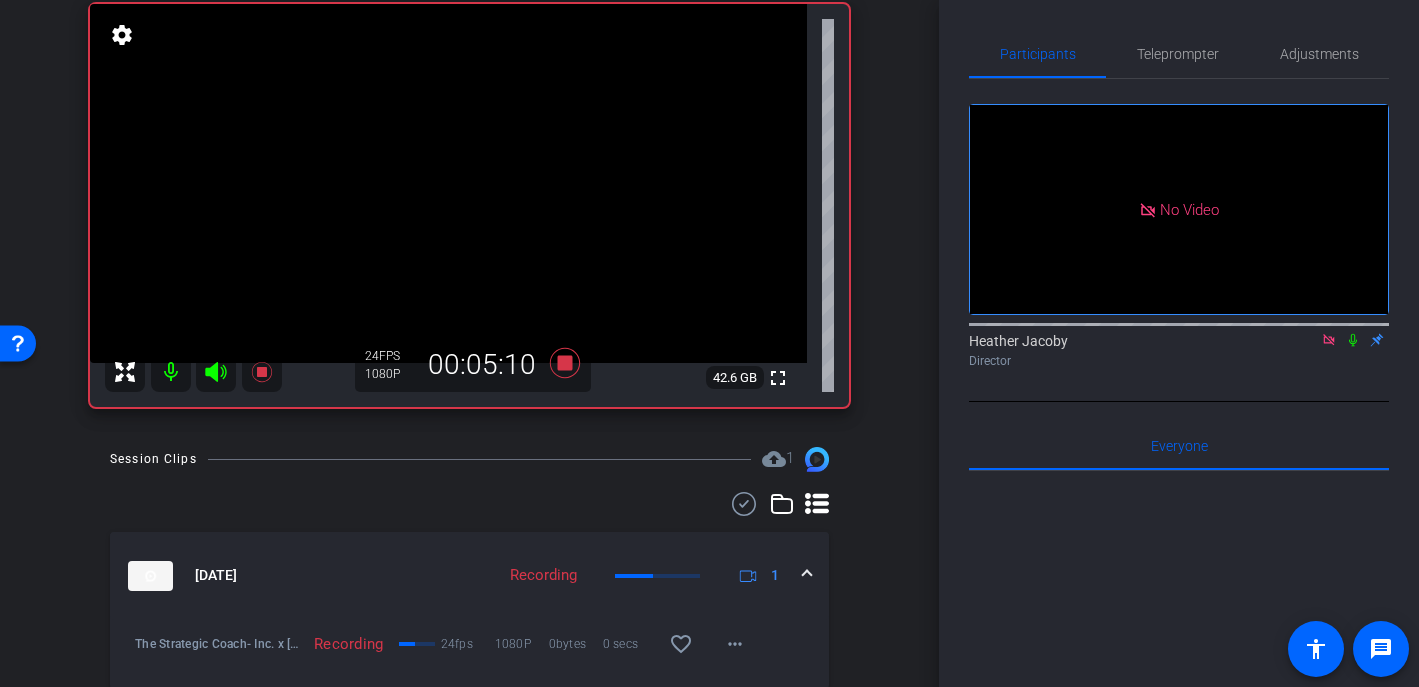 click 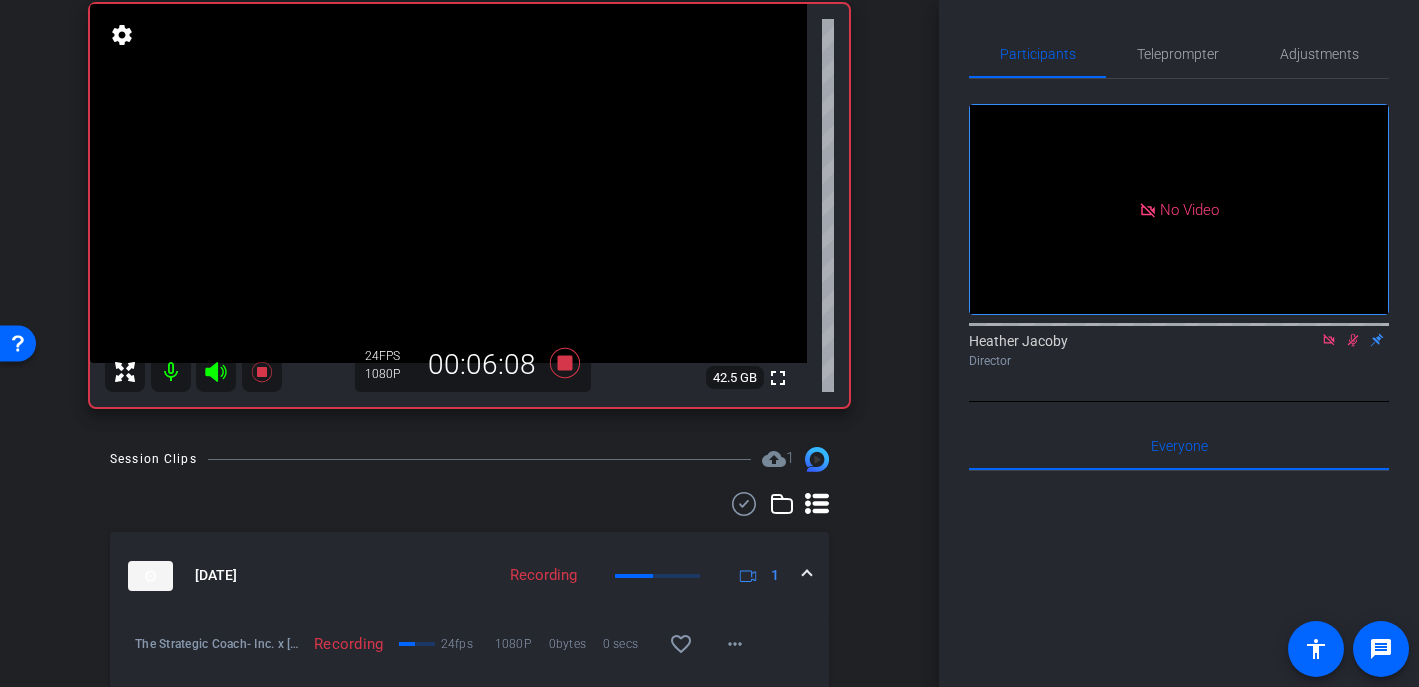 click 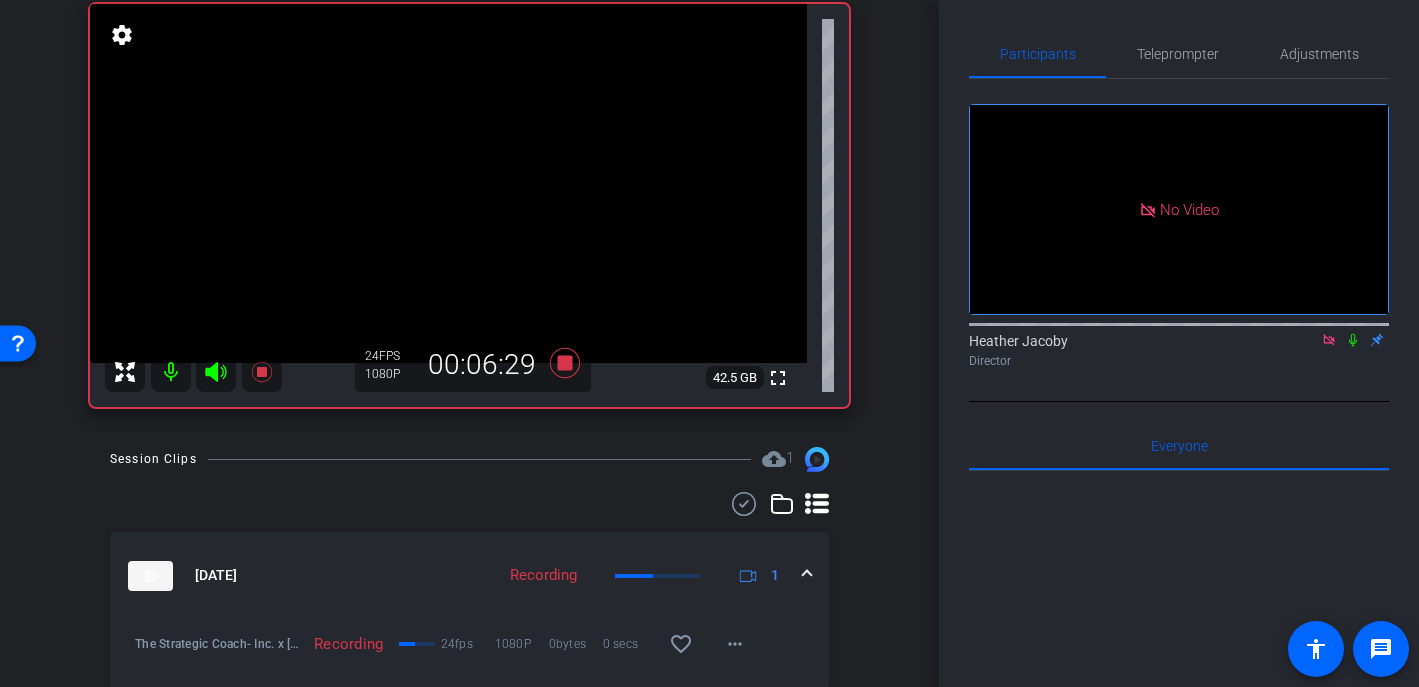 click 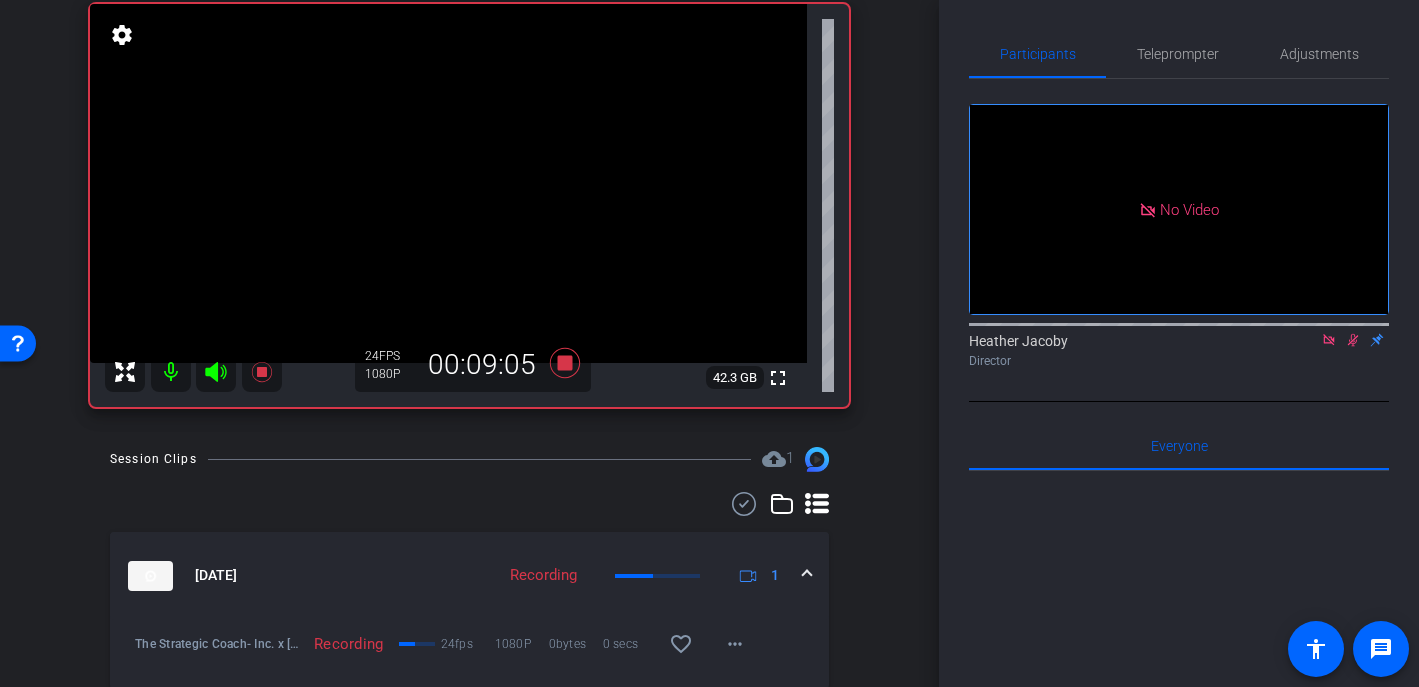 click 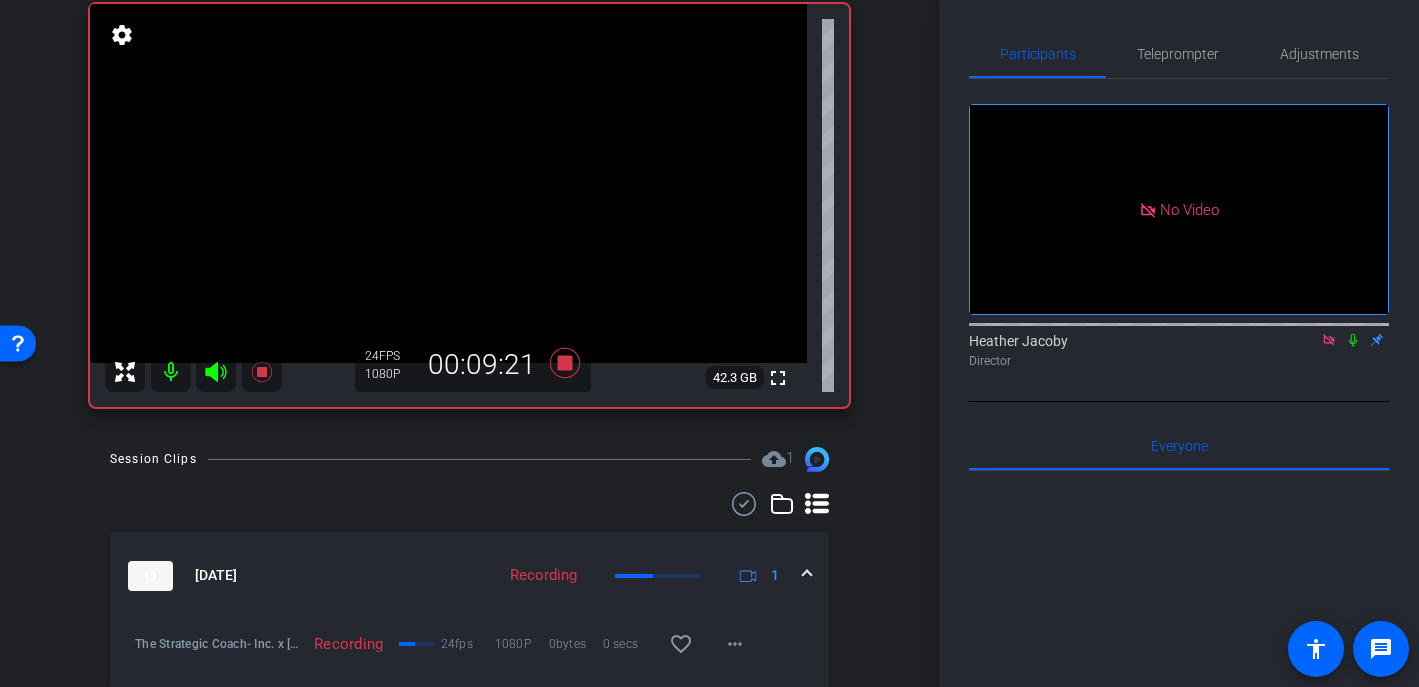 click 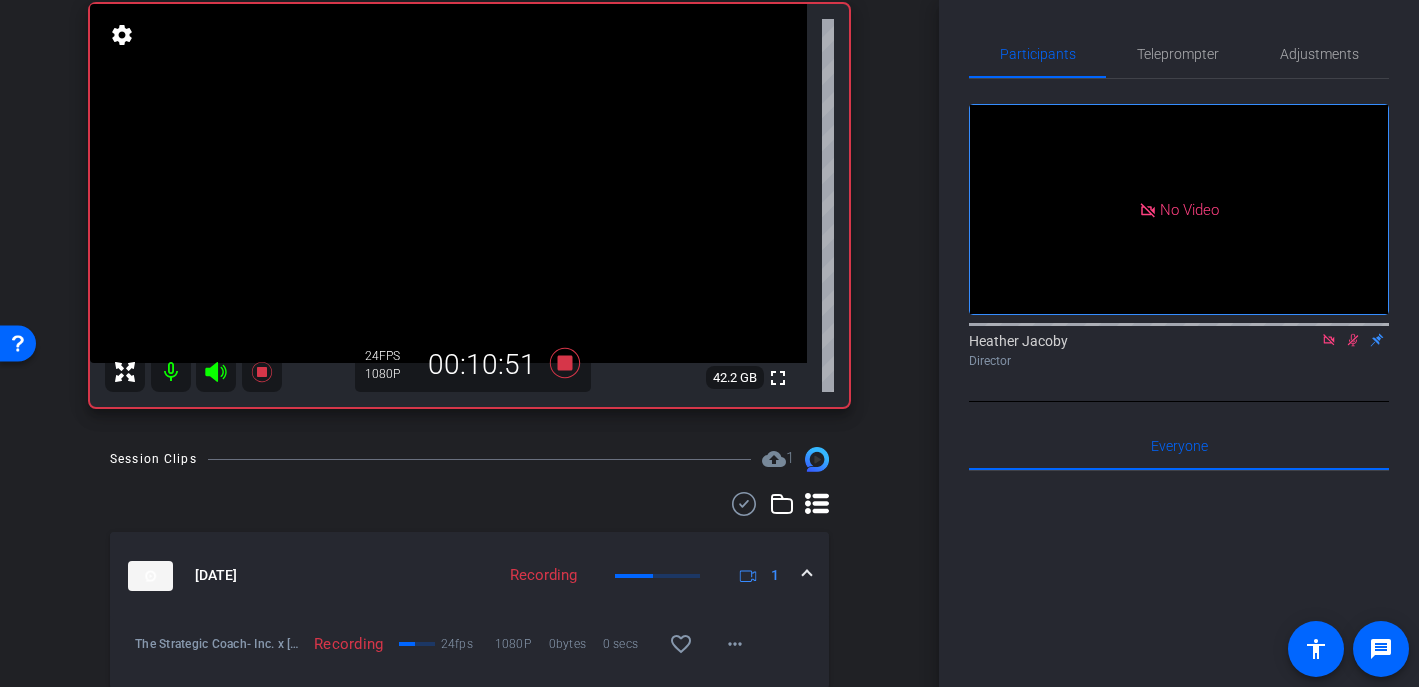 click 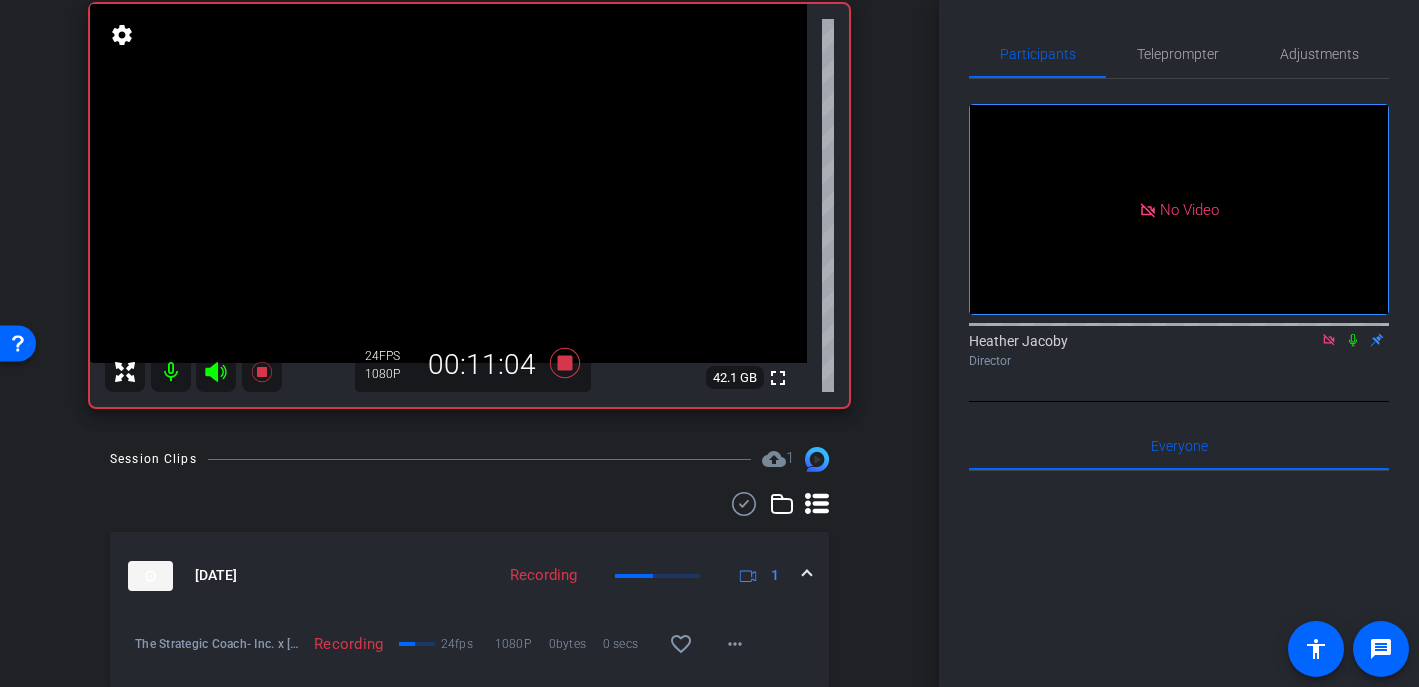click 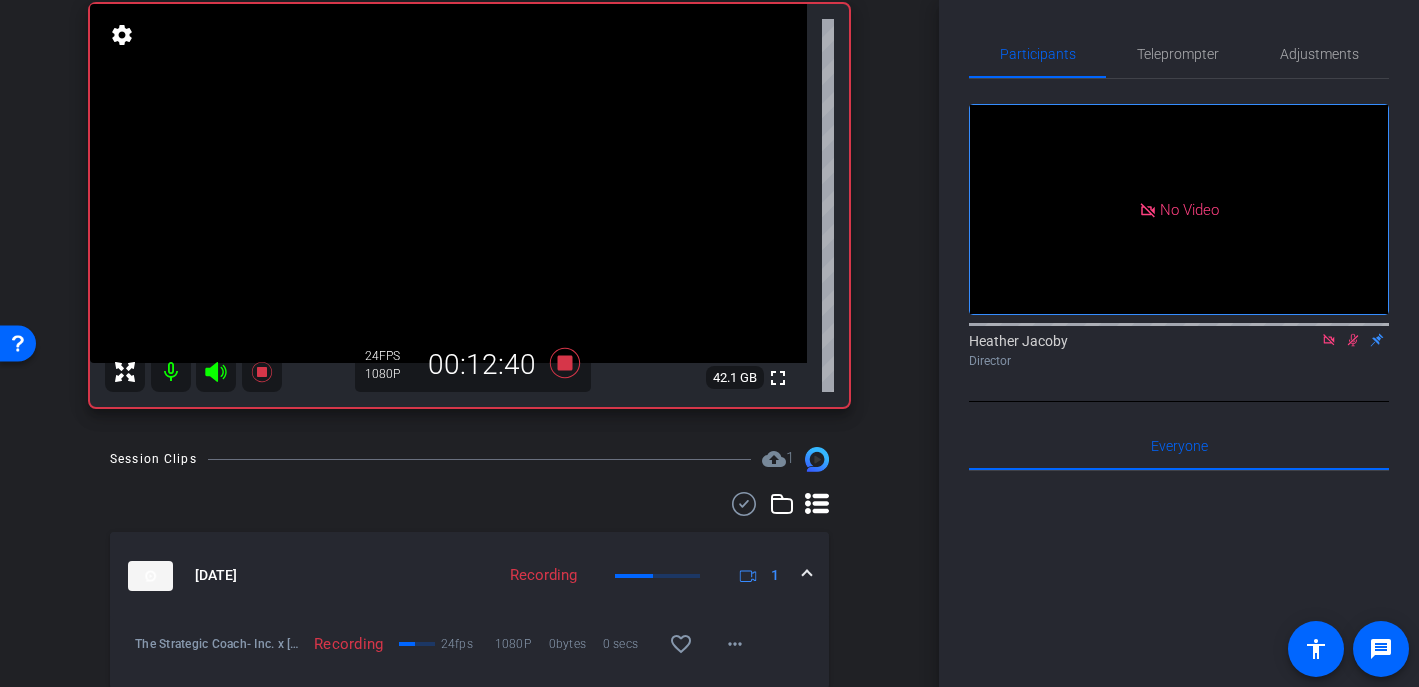 click 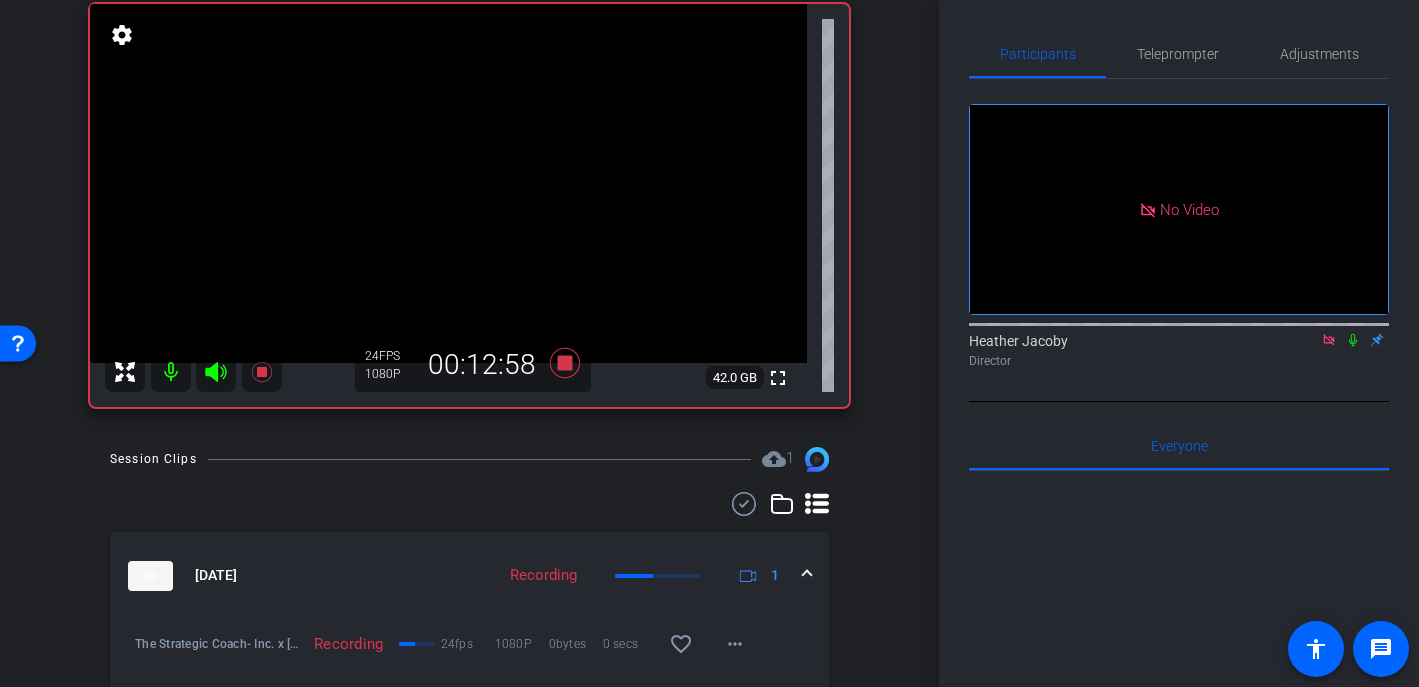click 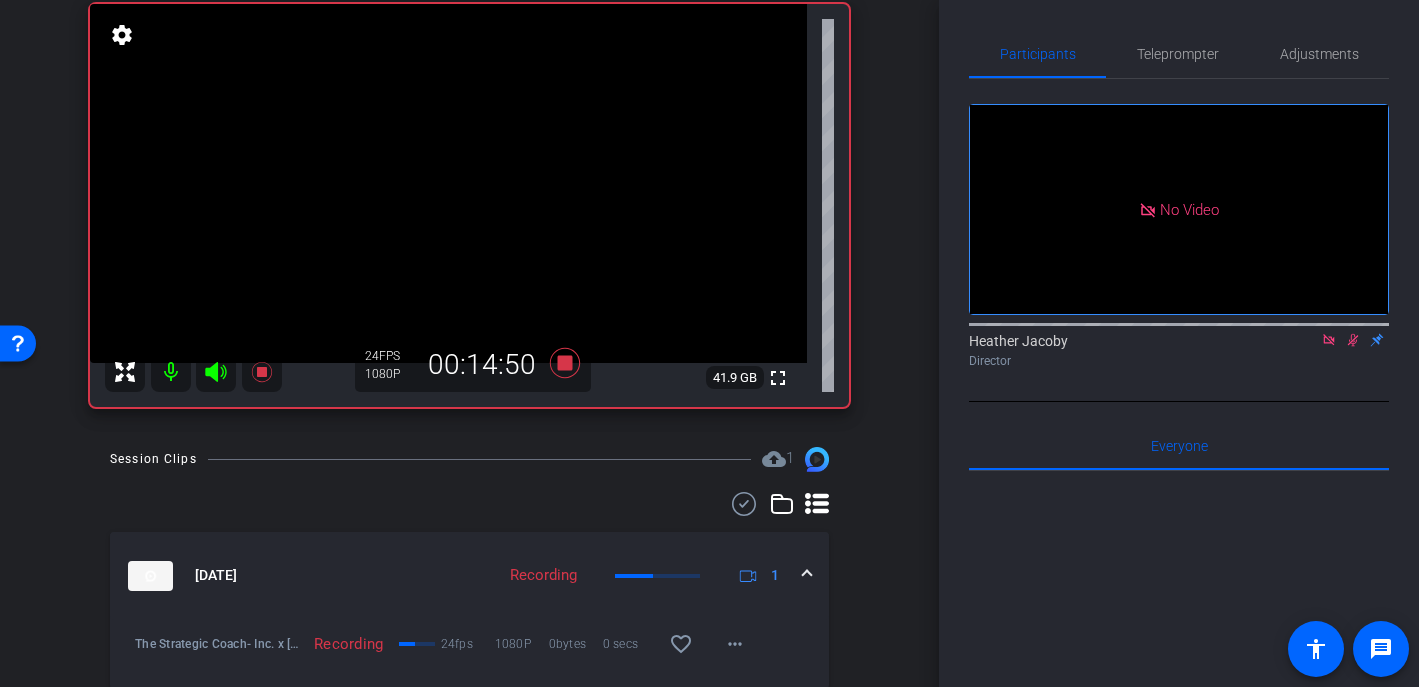 click 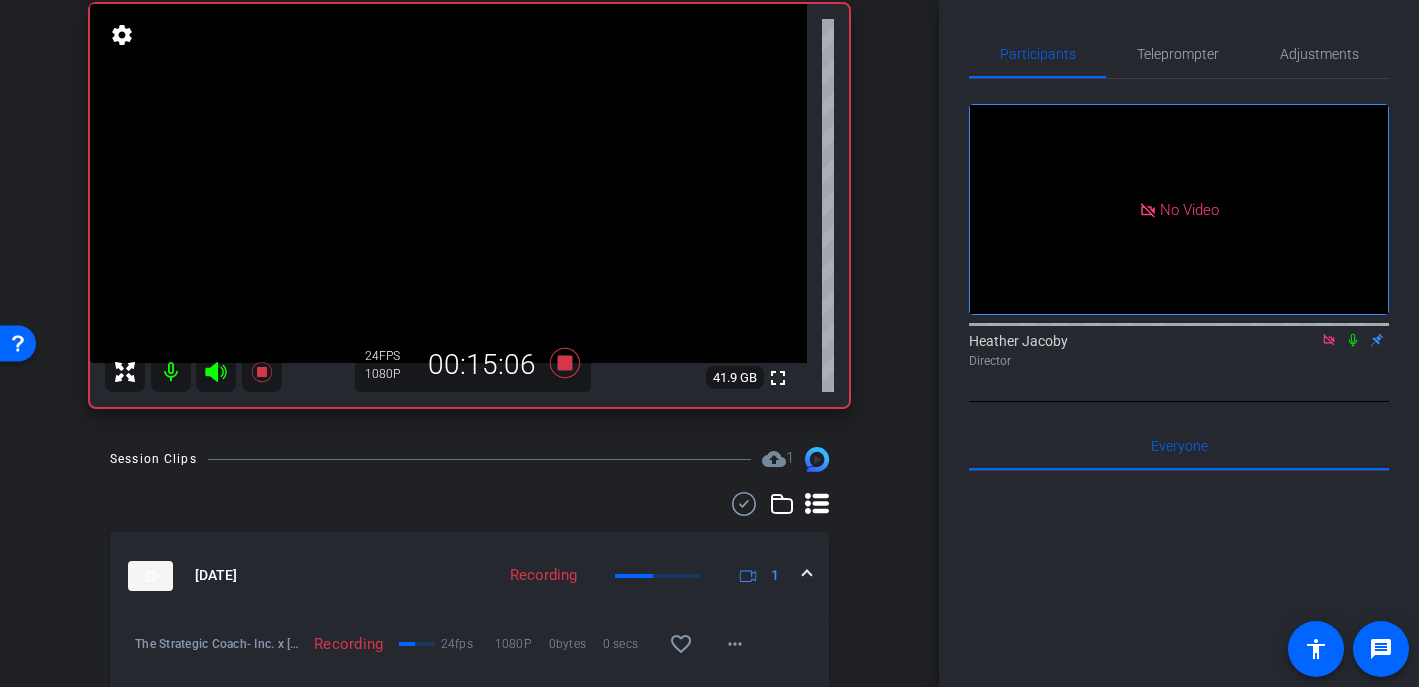 click 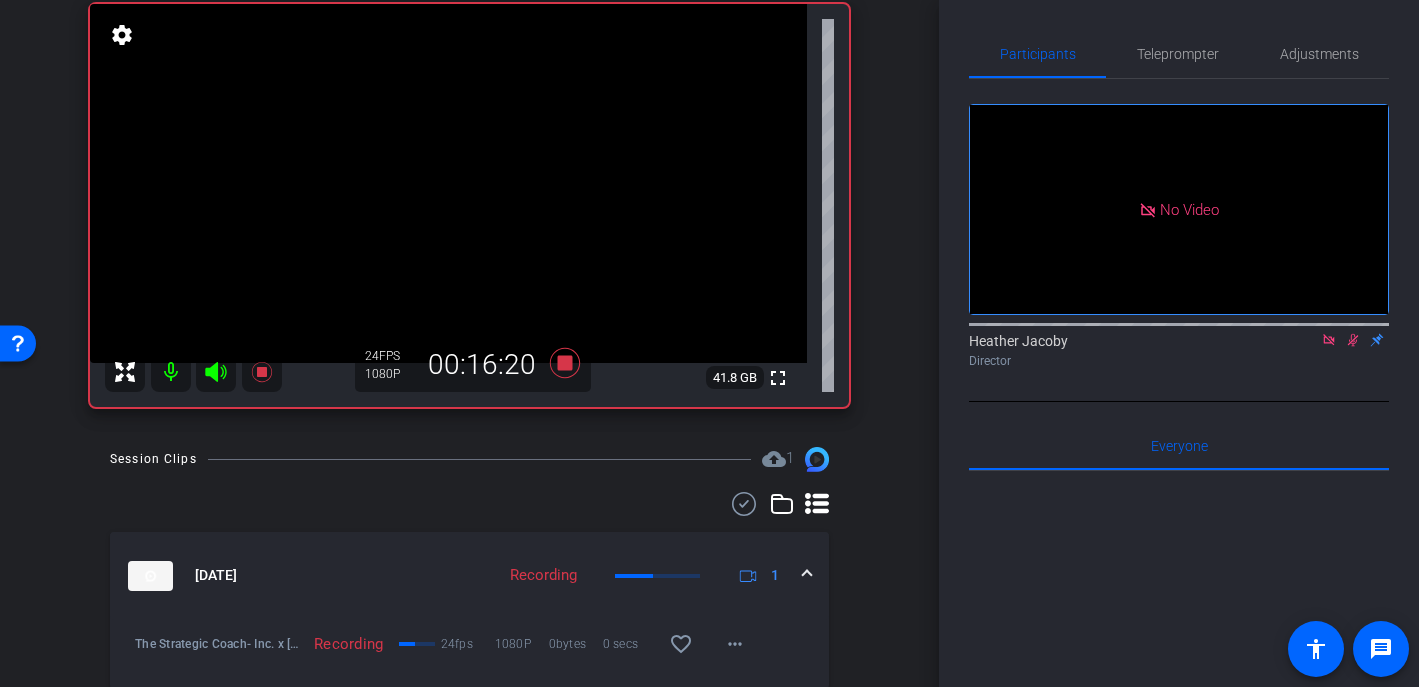 click 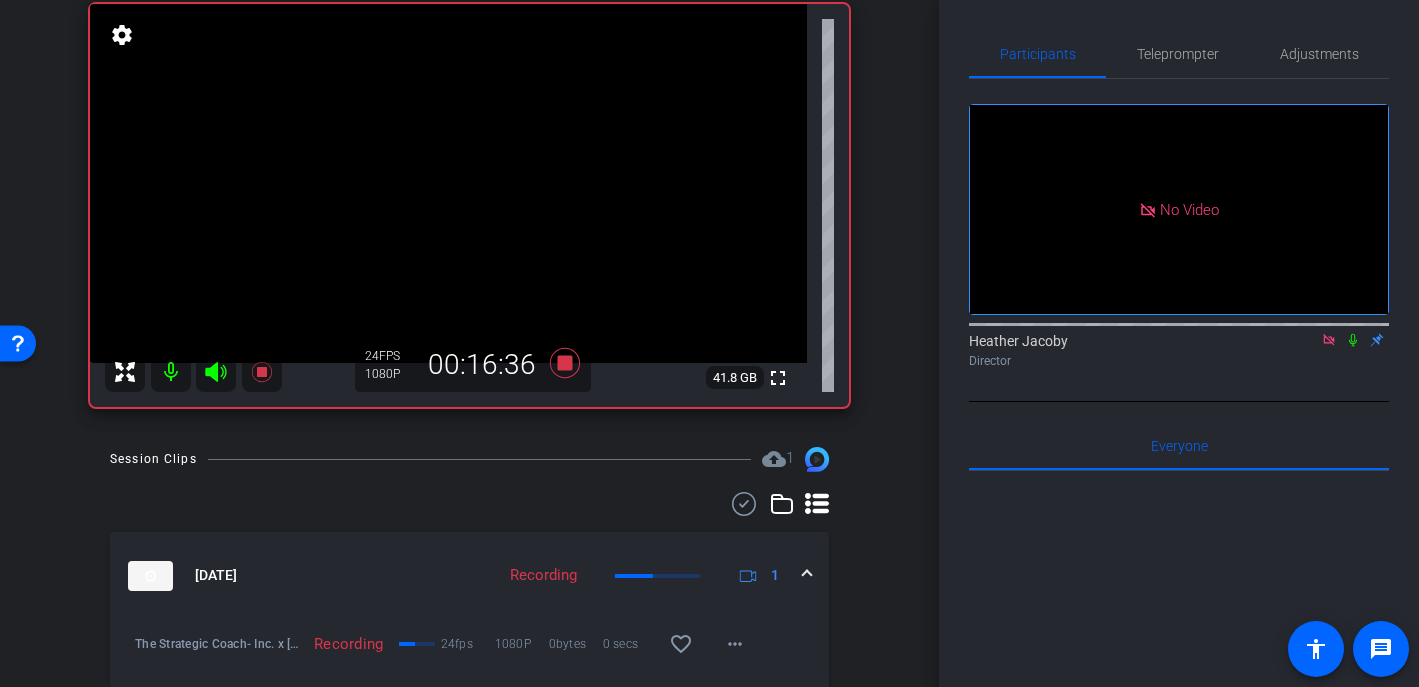 click 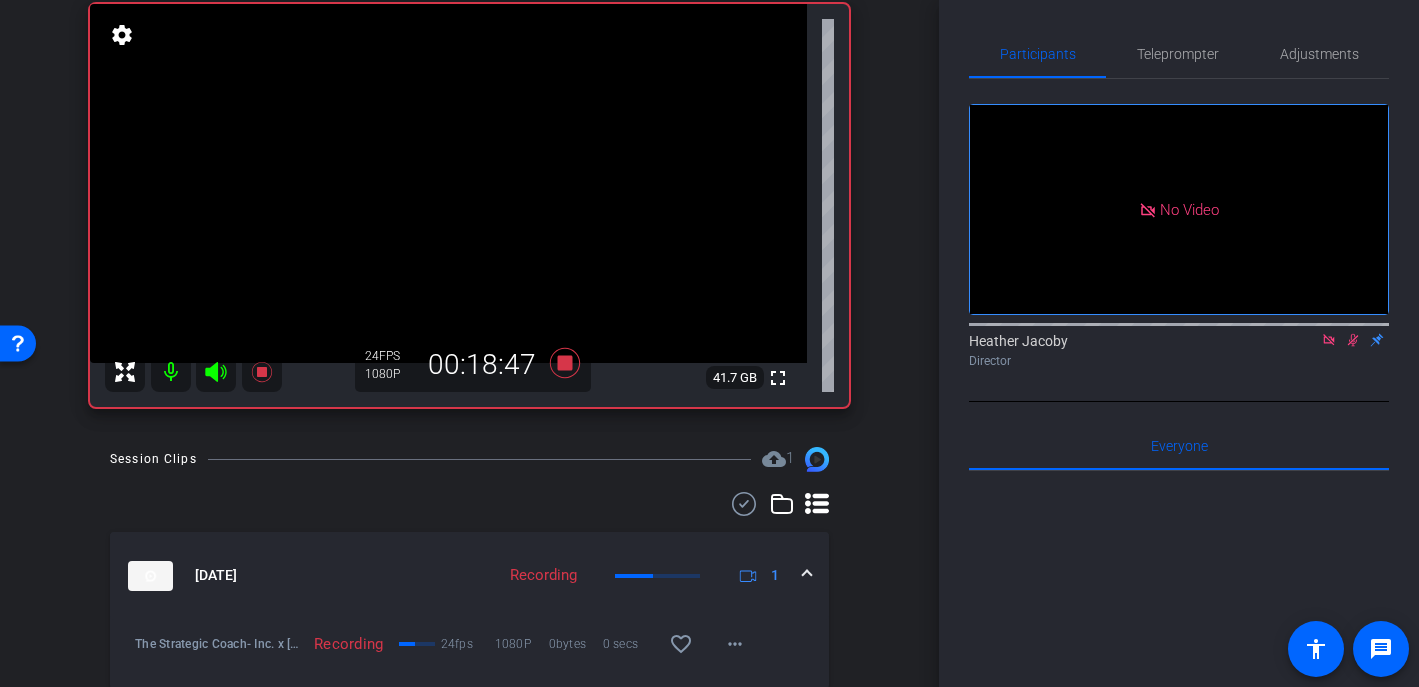 click 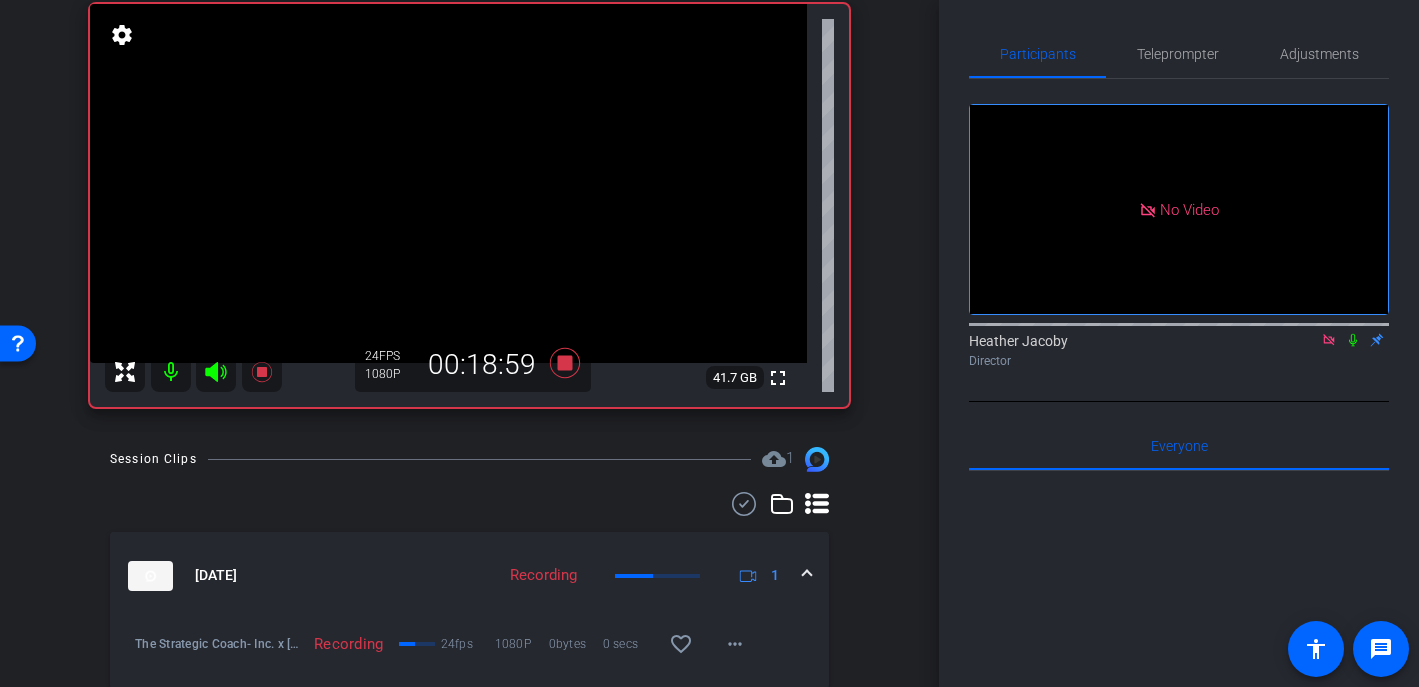 click 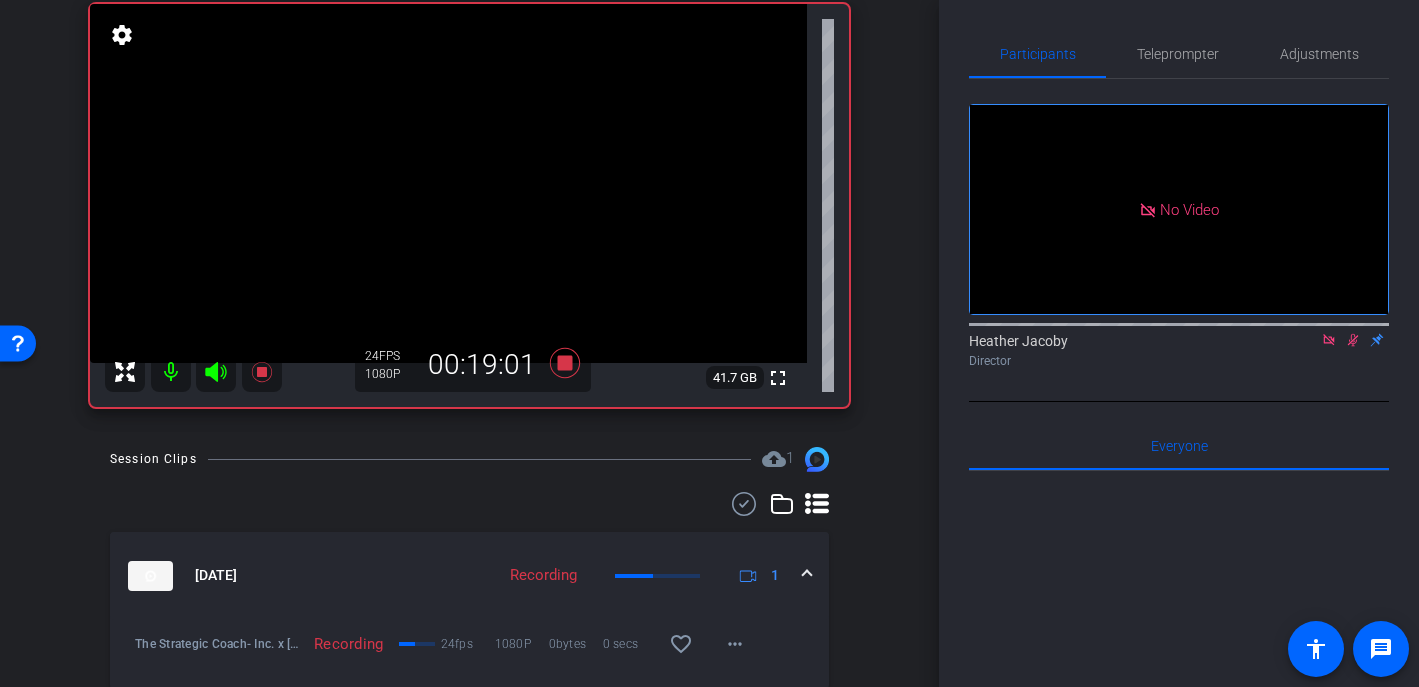 click 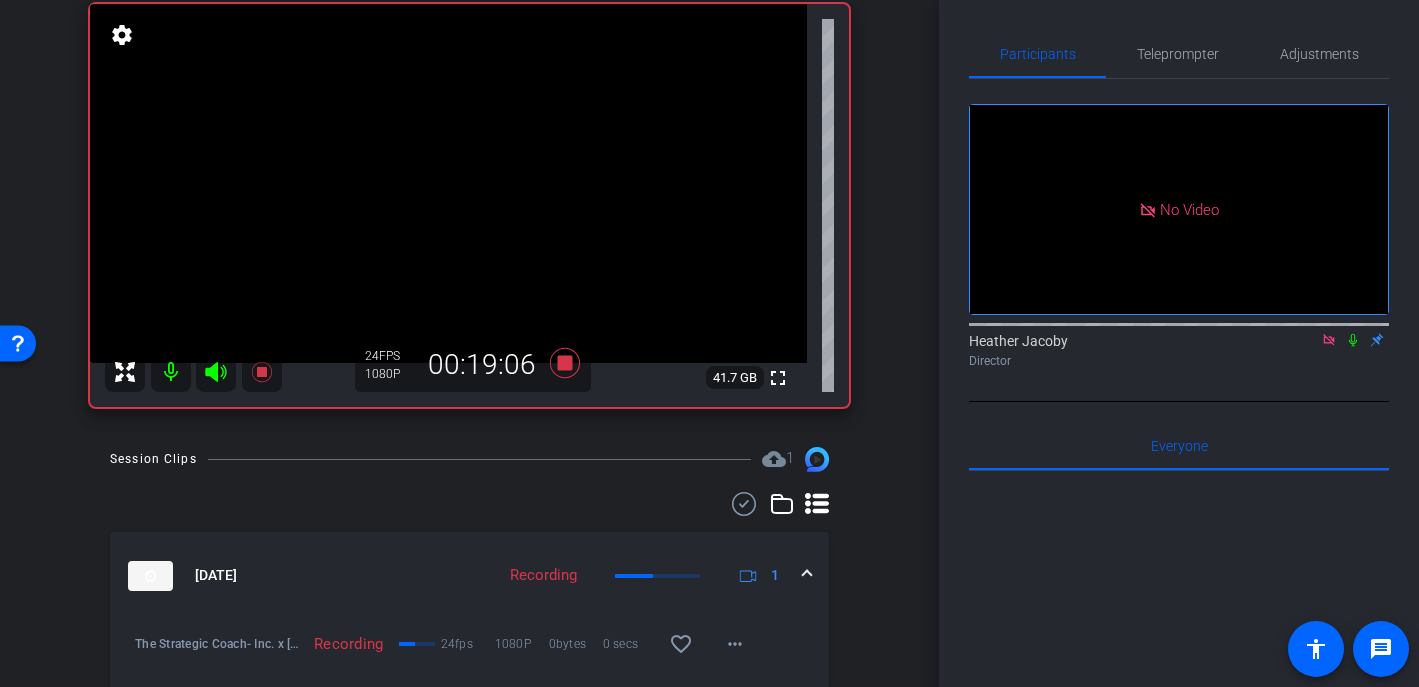 click 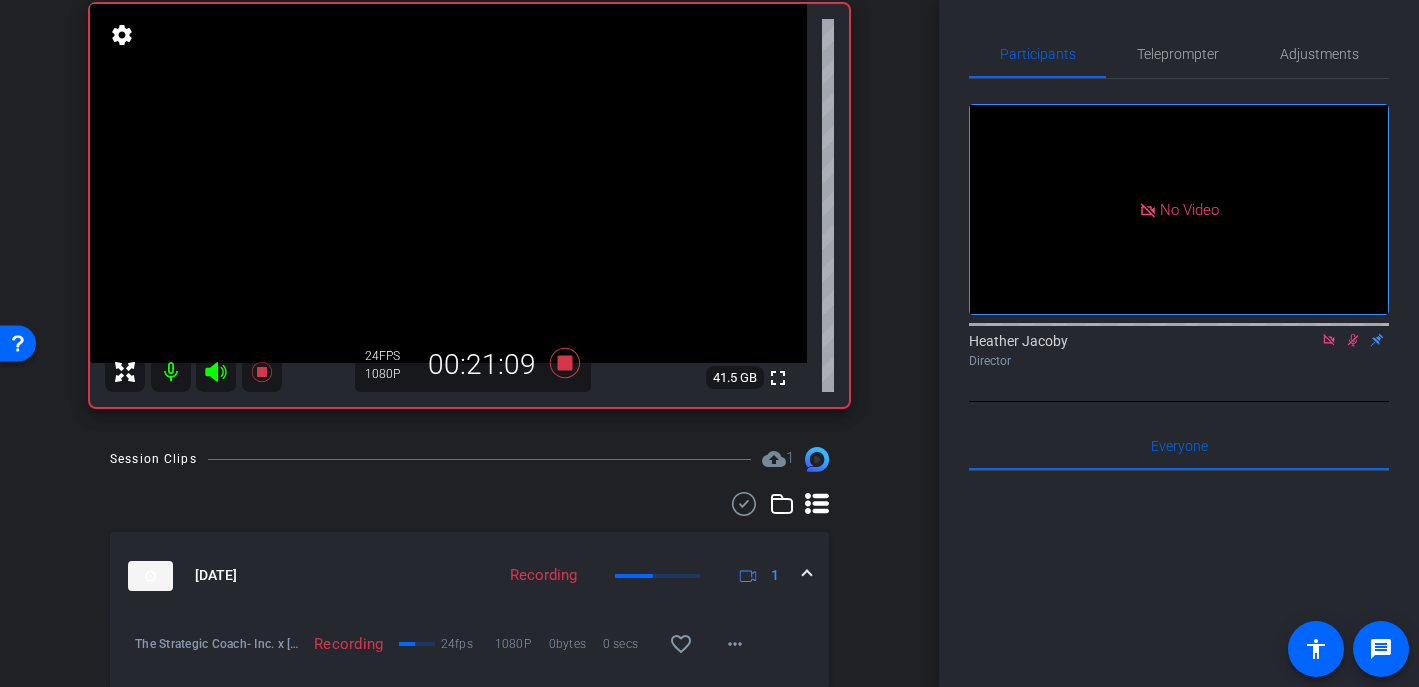 click 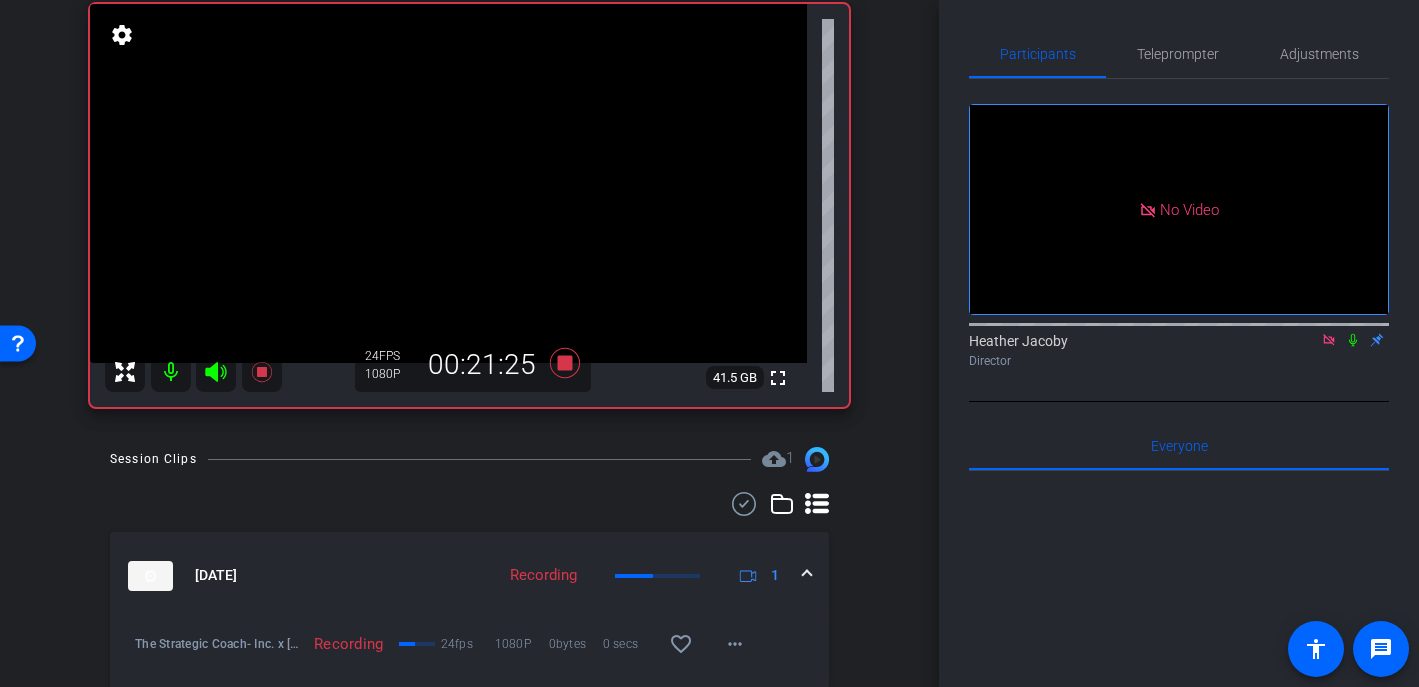 click 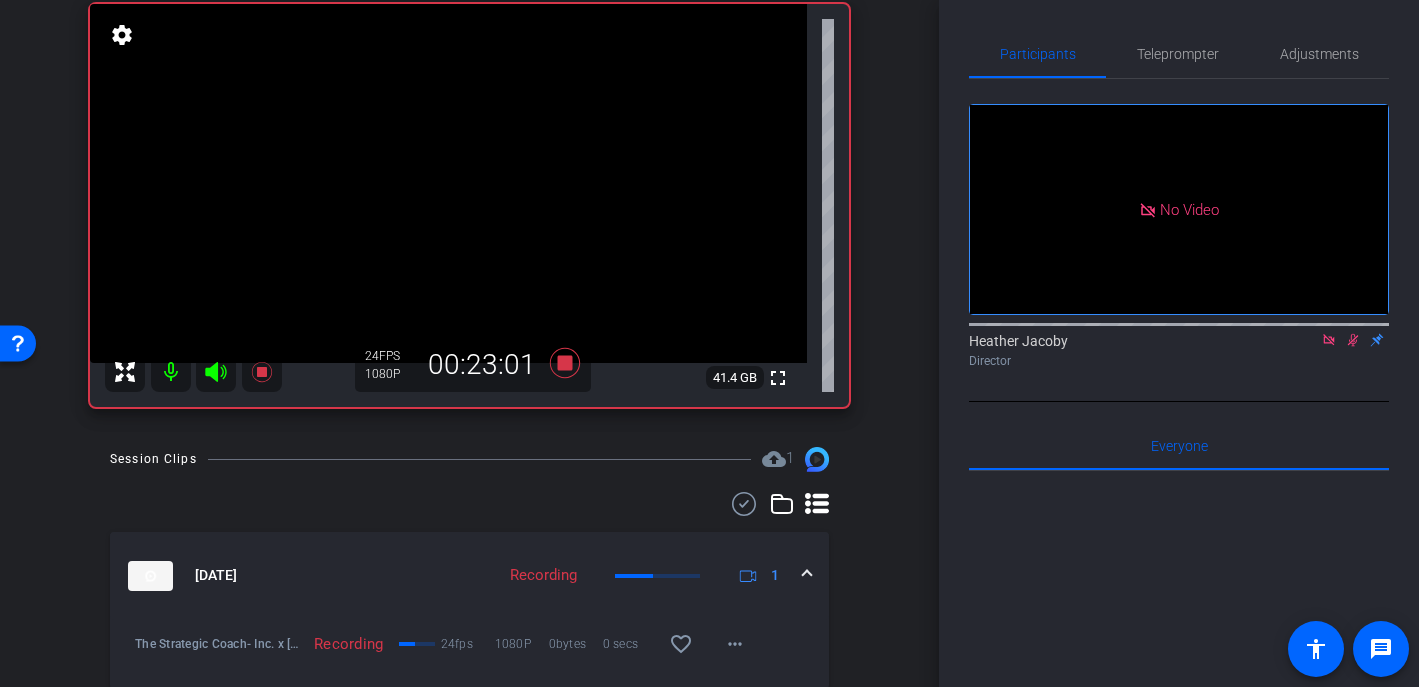 click 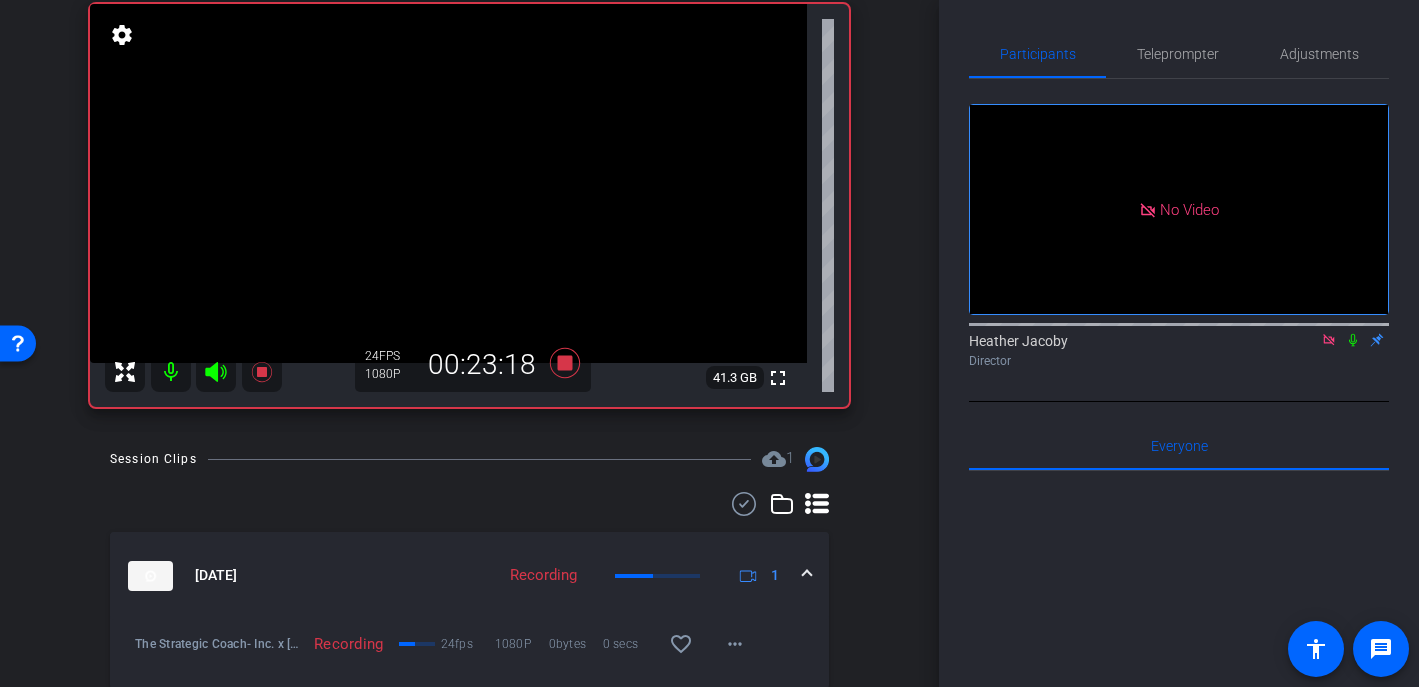 click 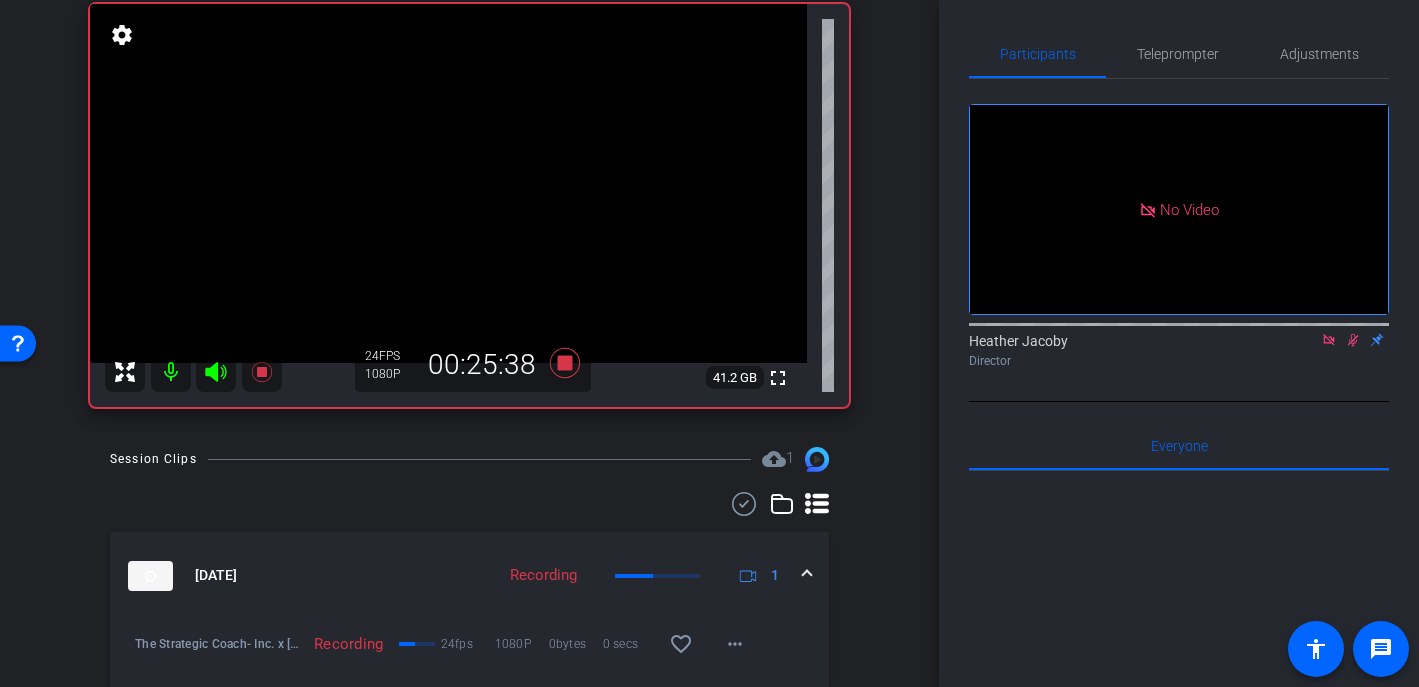 click 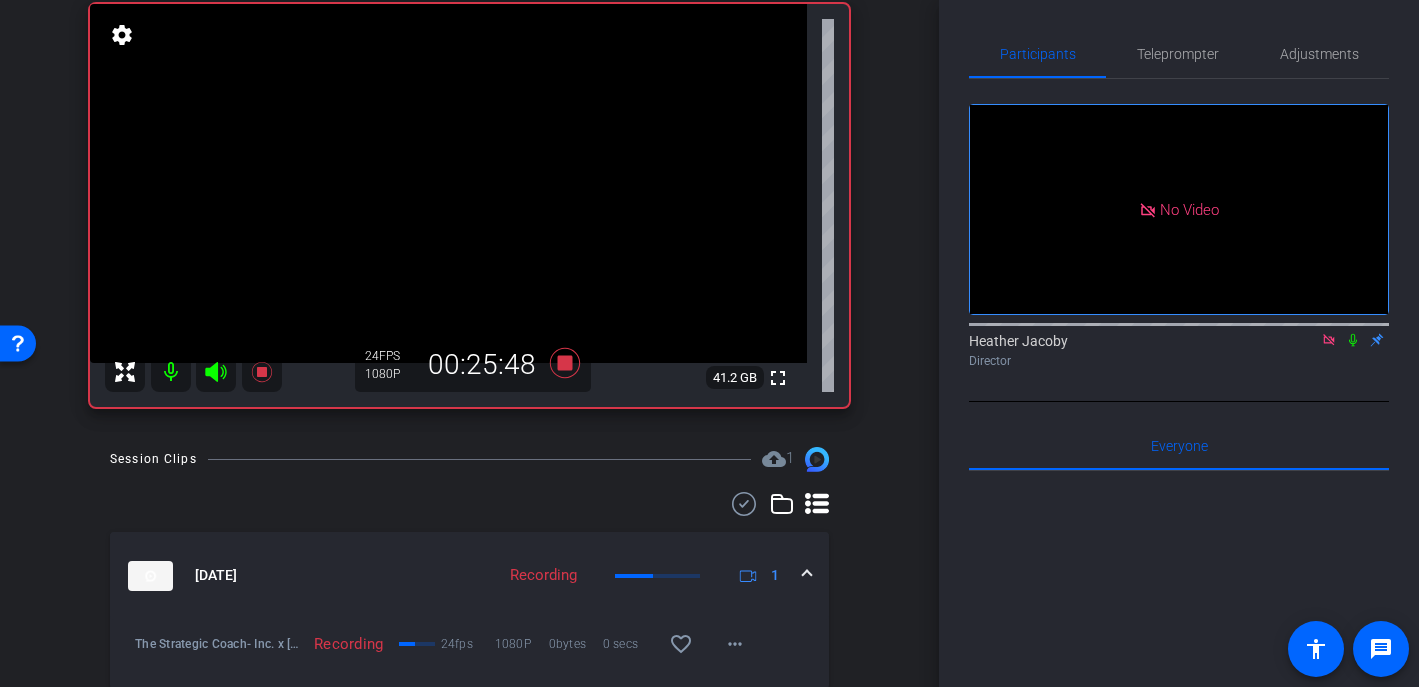 click 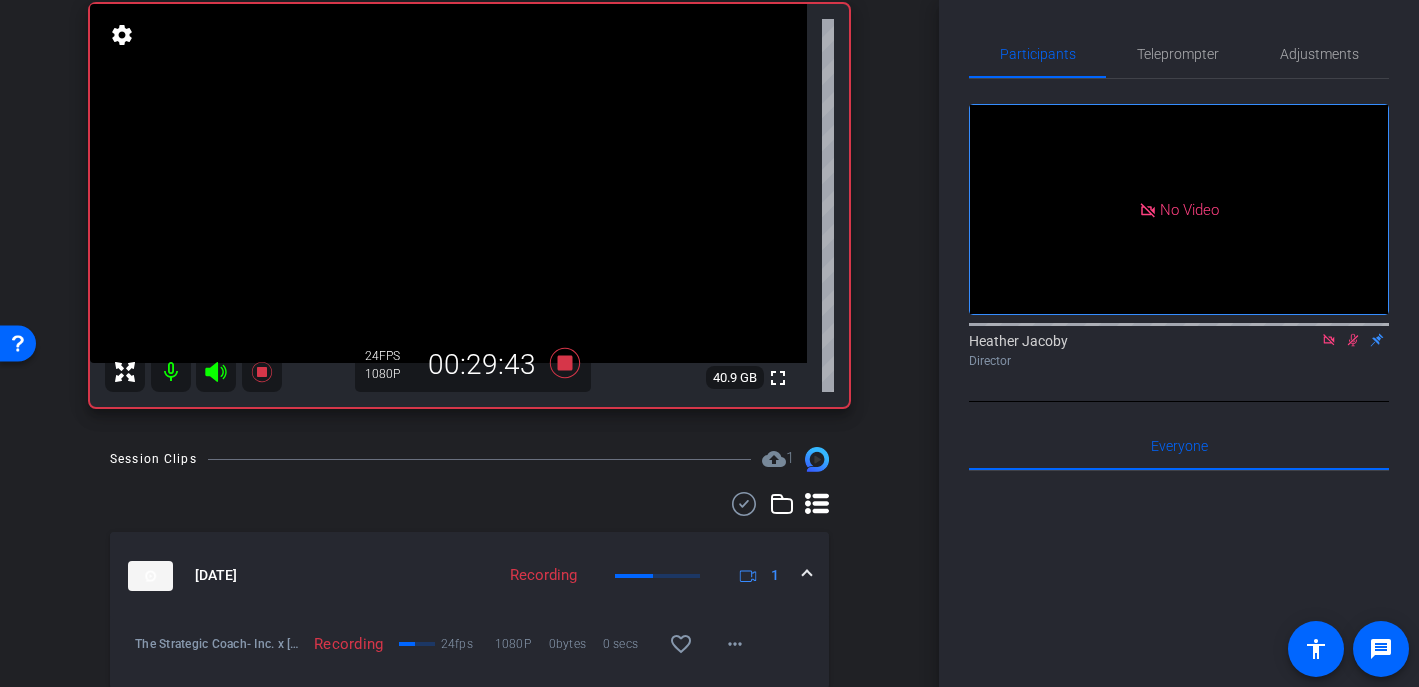 click 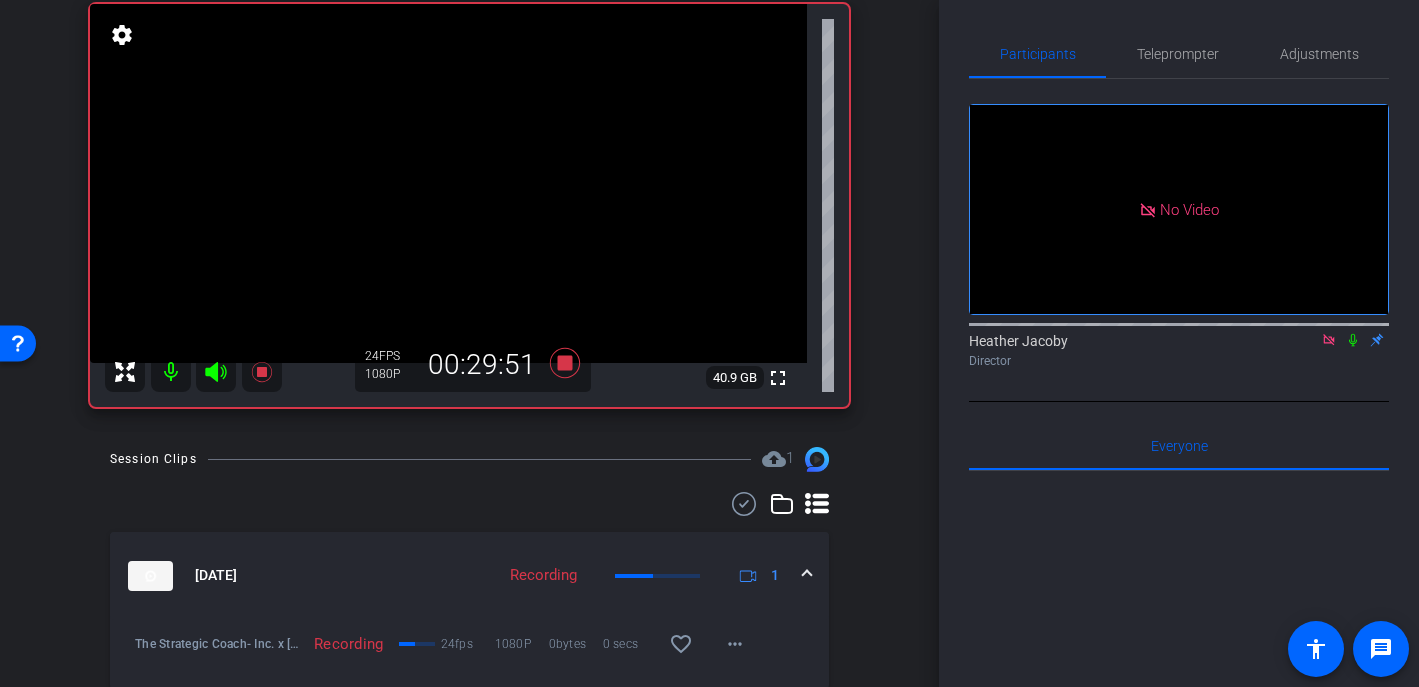 click 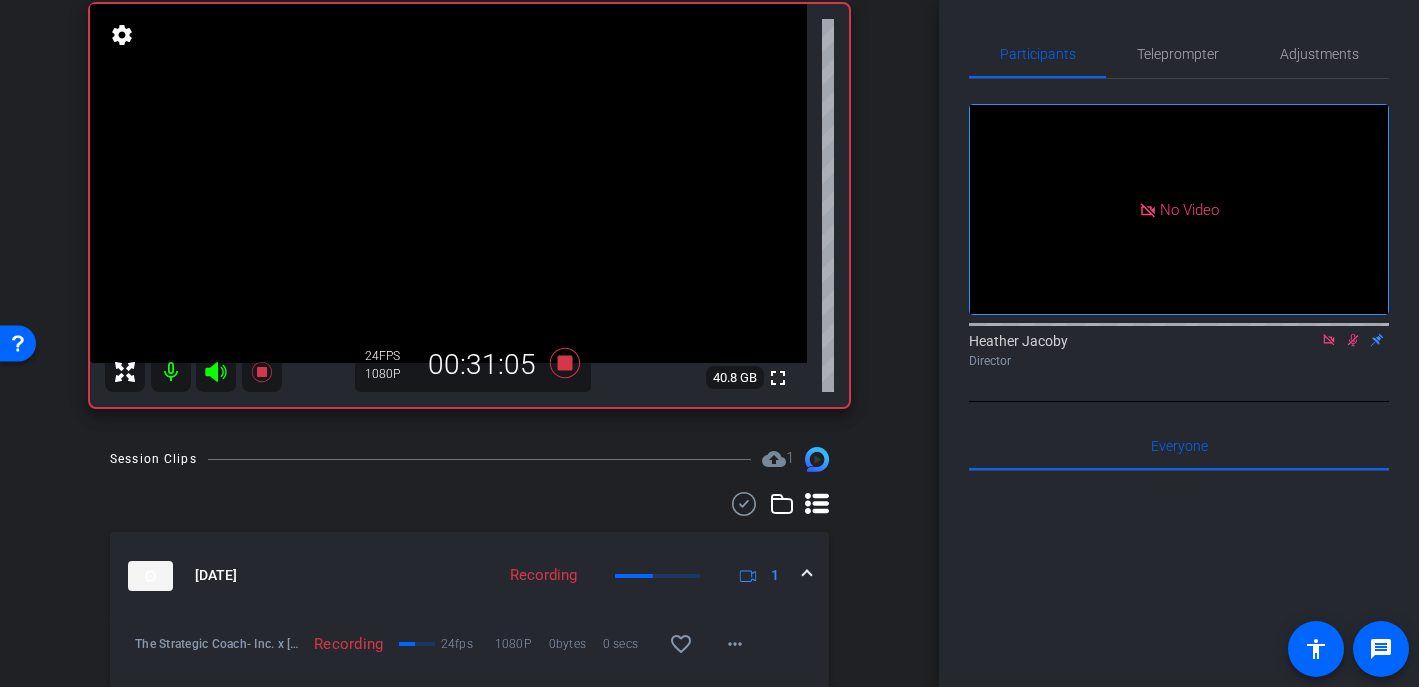 click 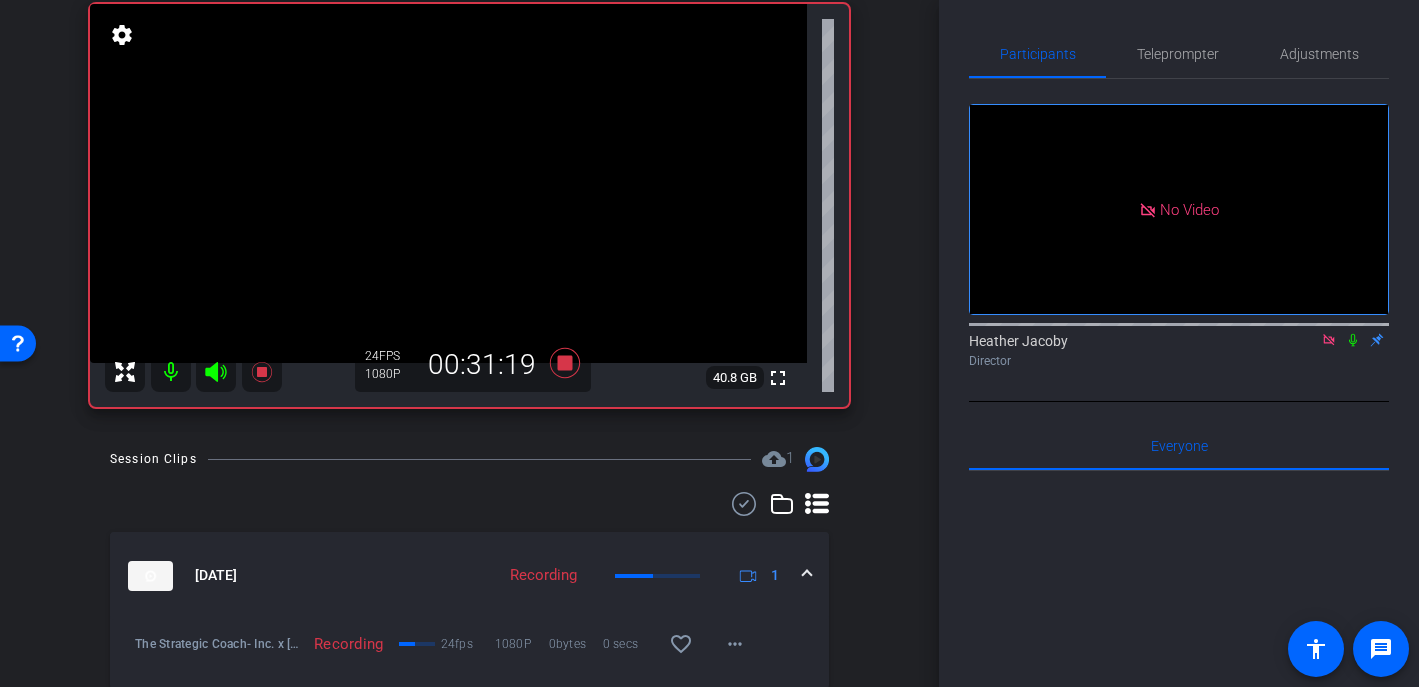 click 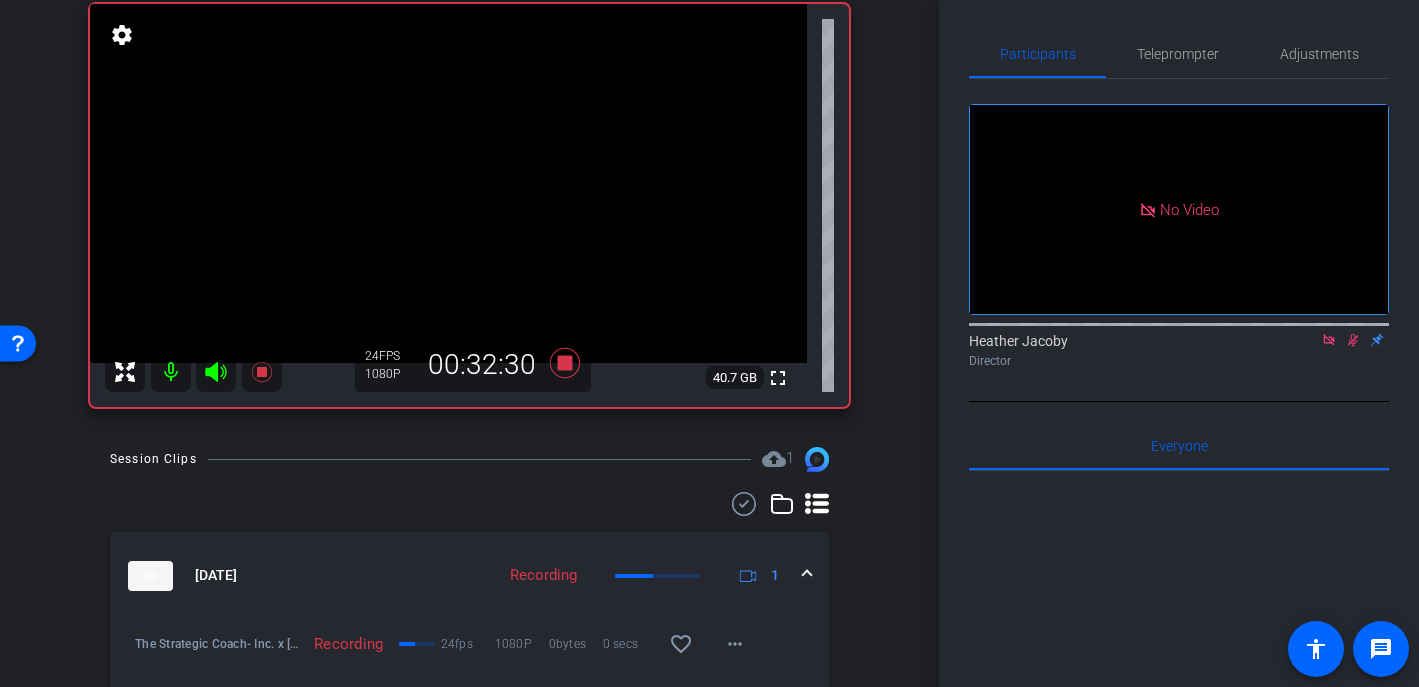 click 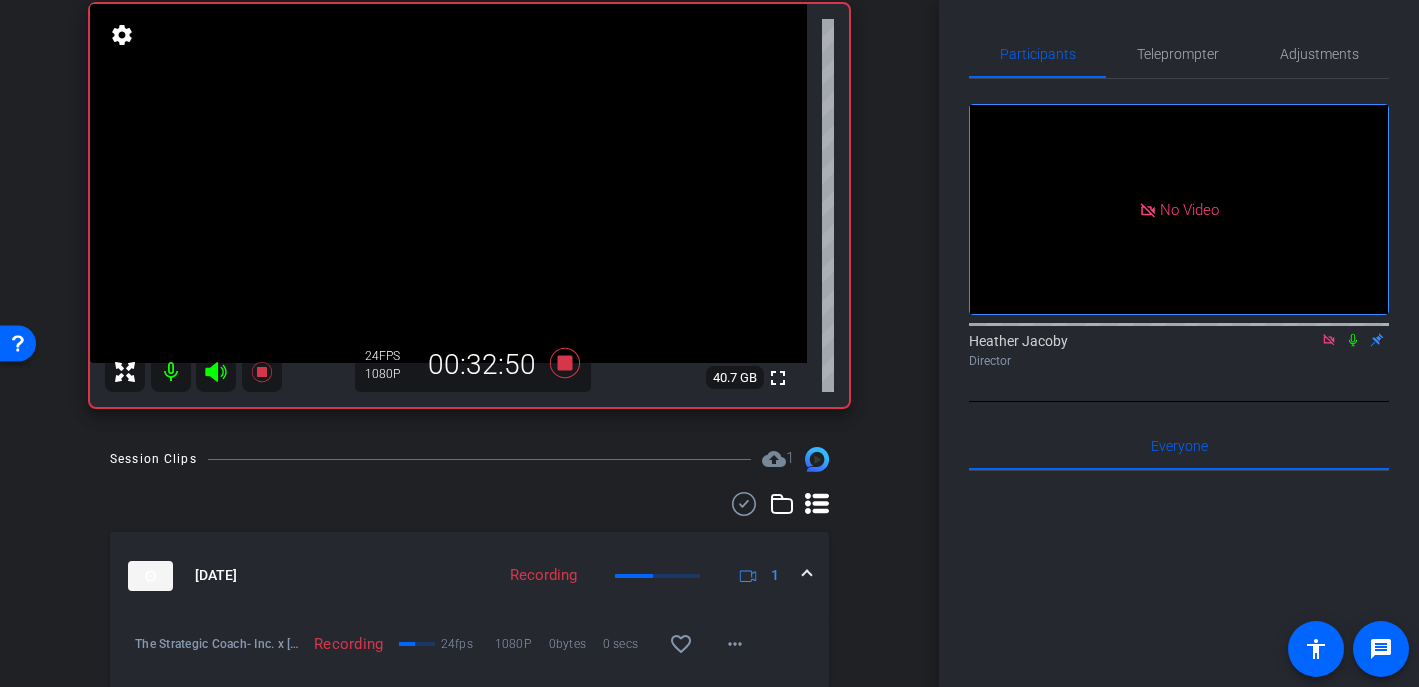 click 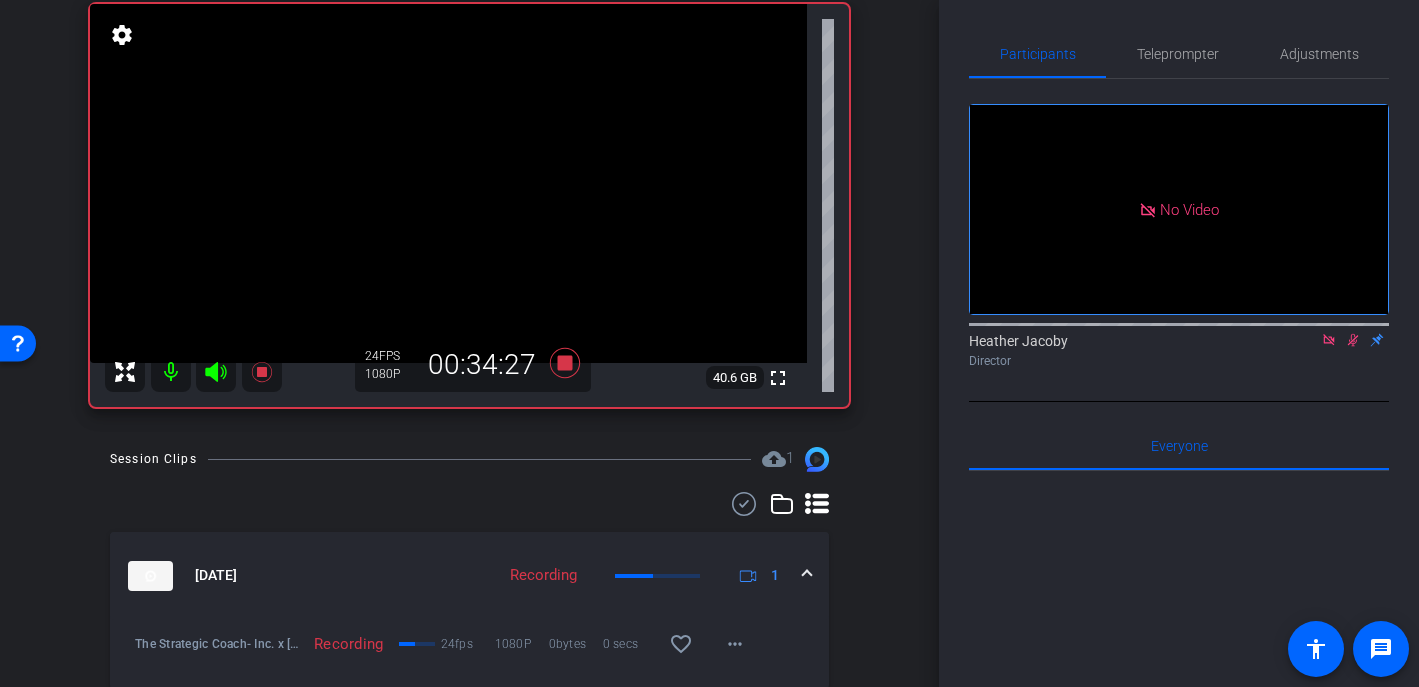 click 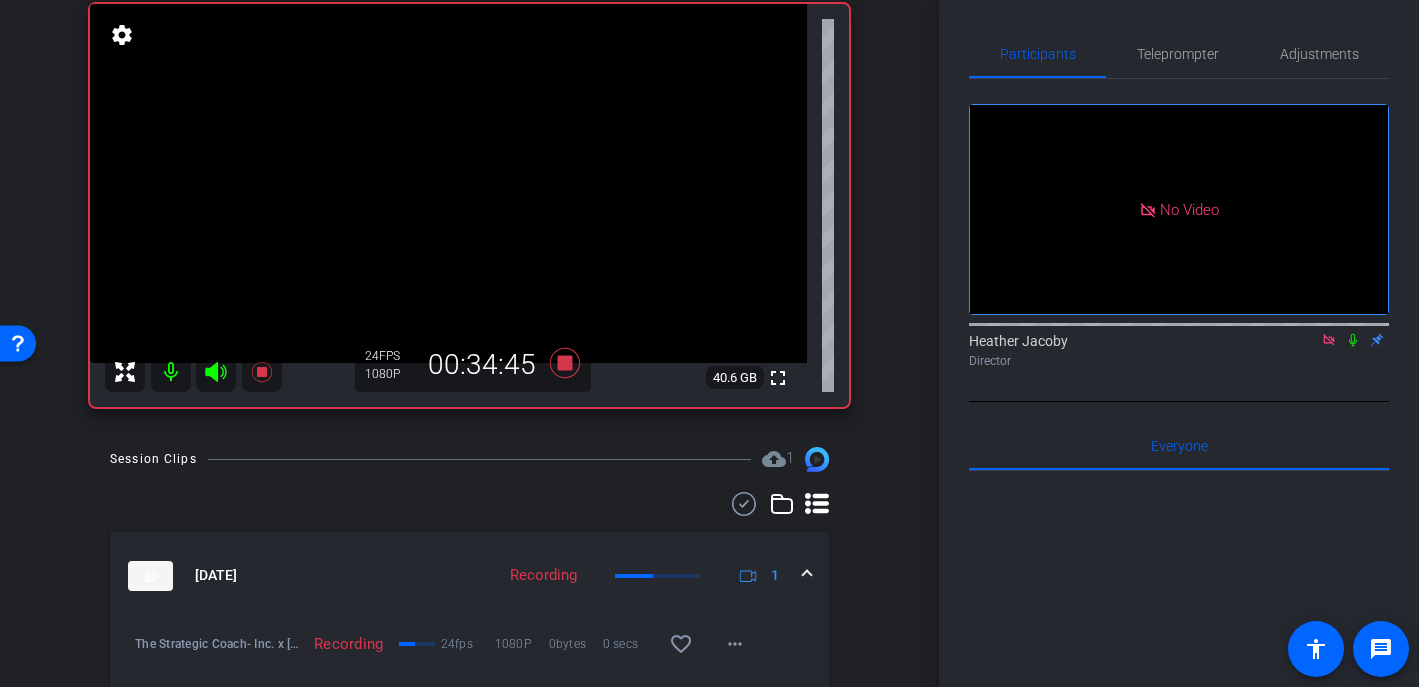 click 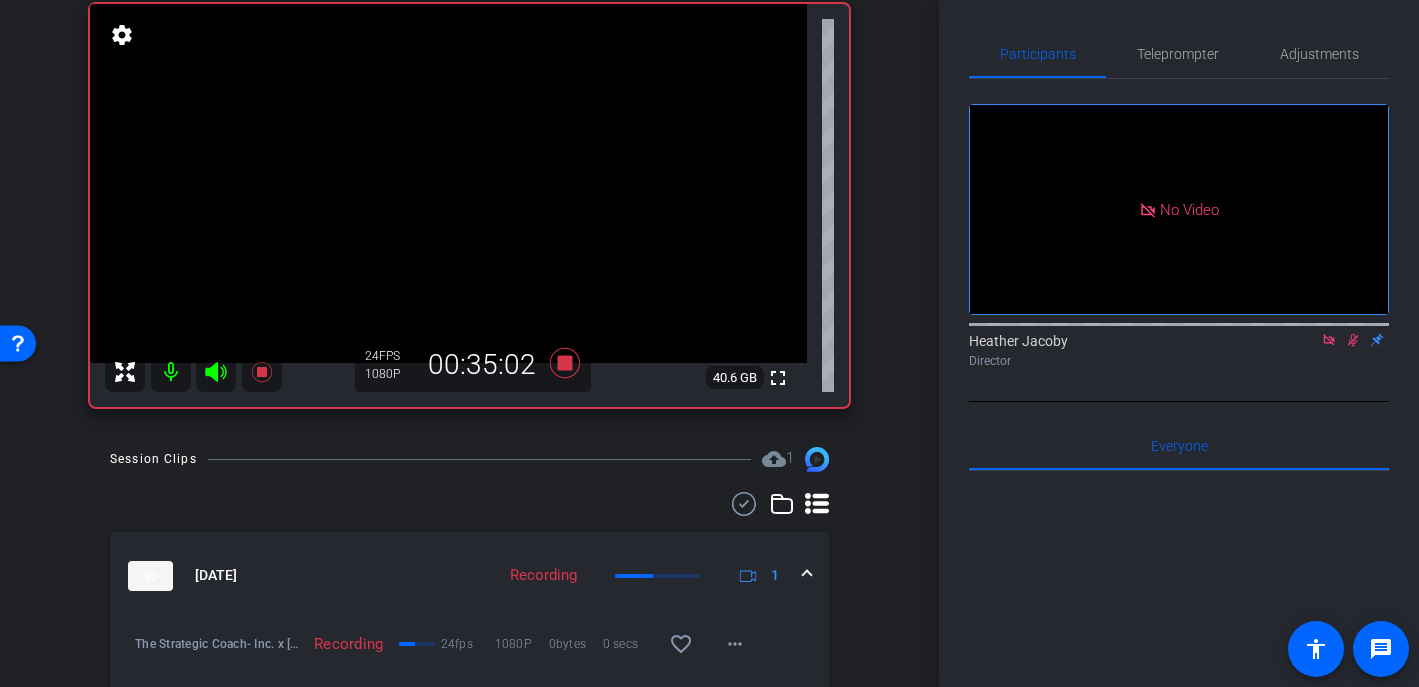 click 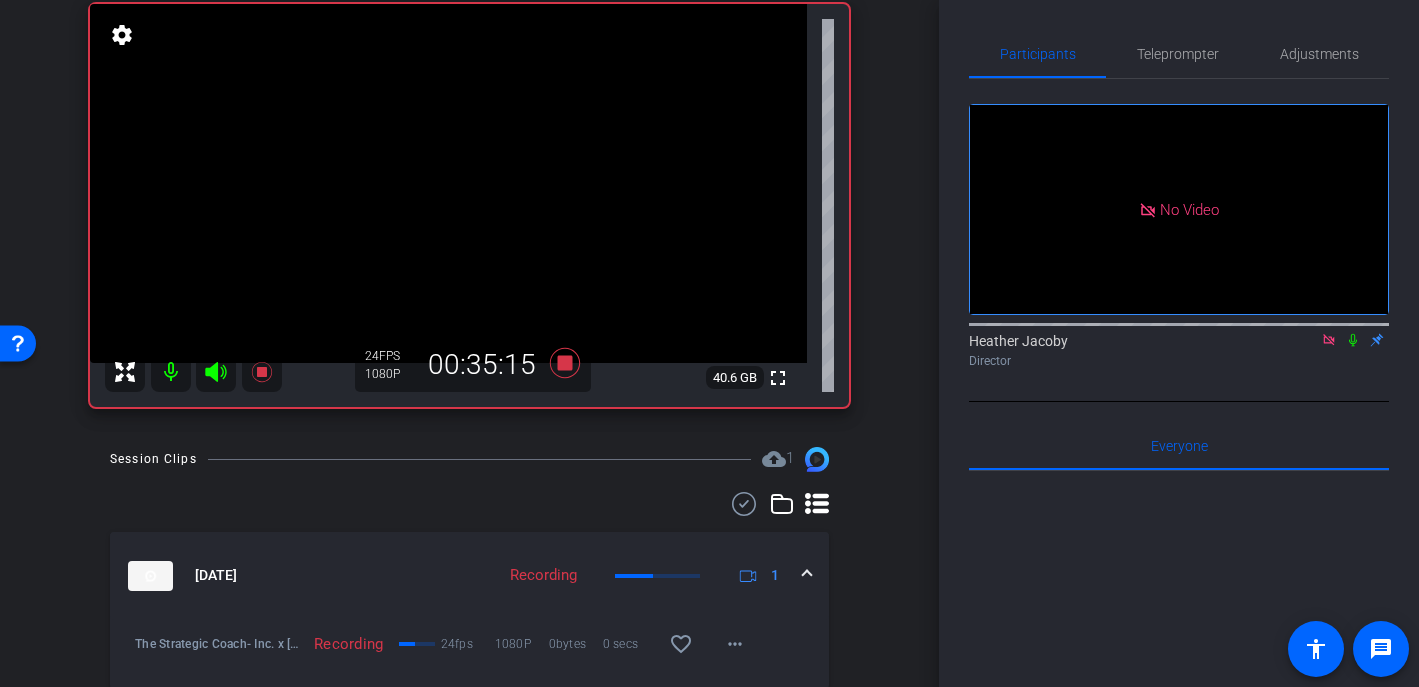 click 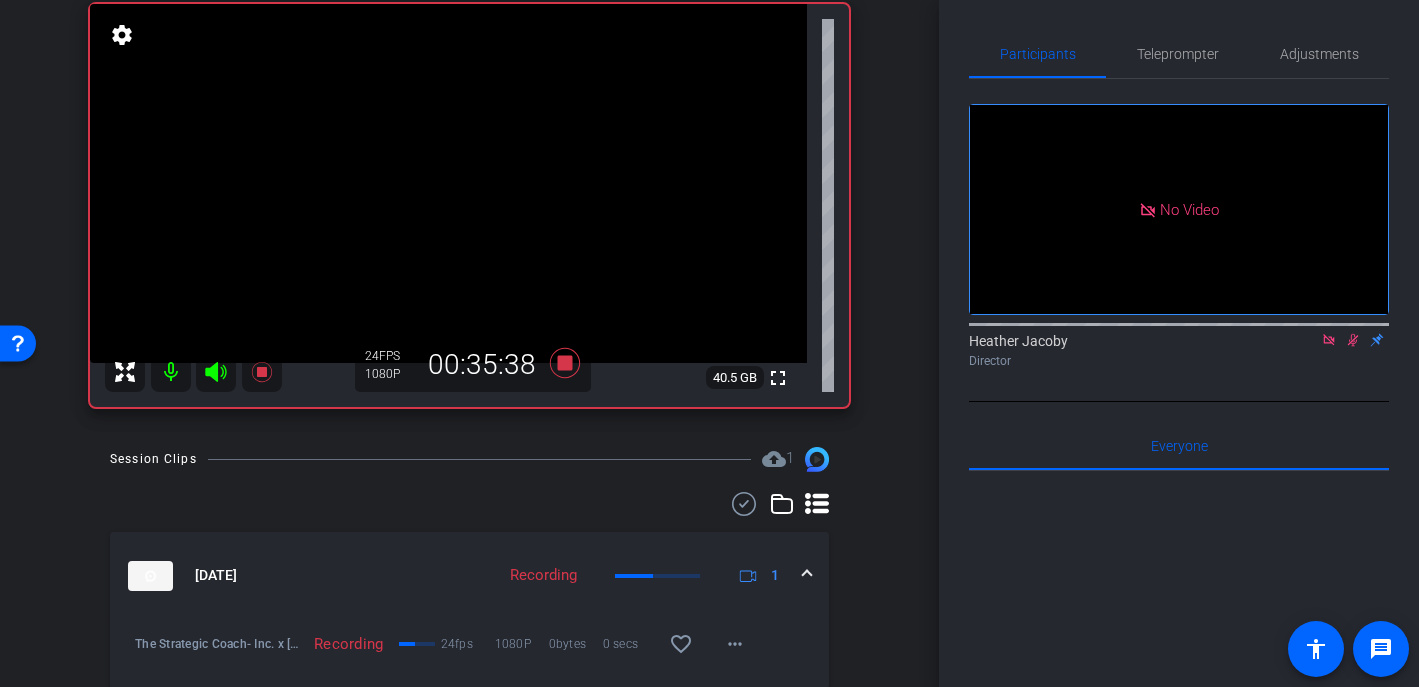 click 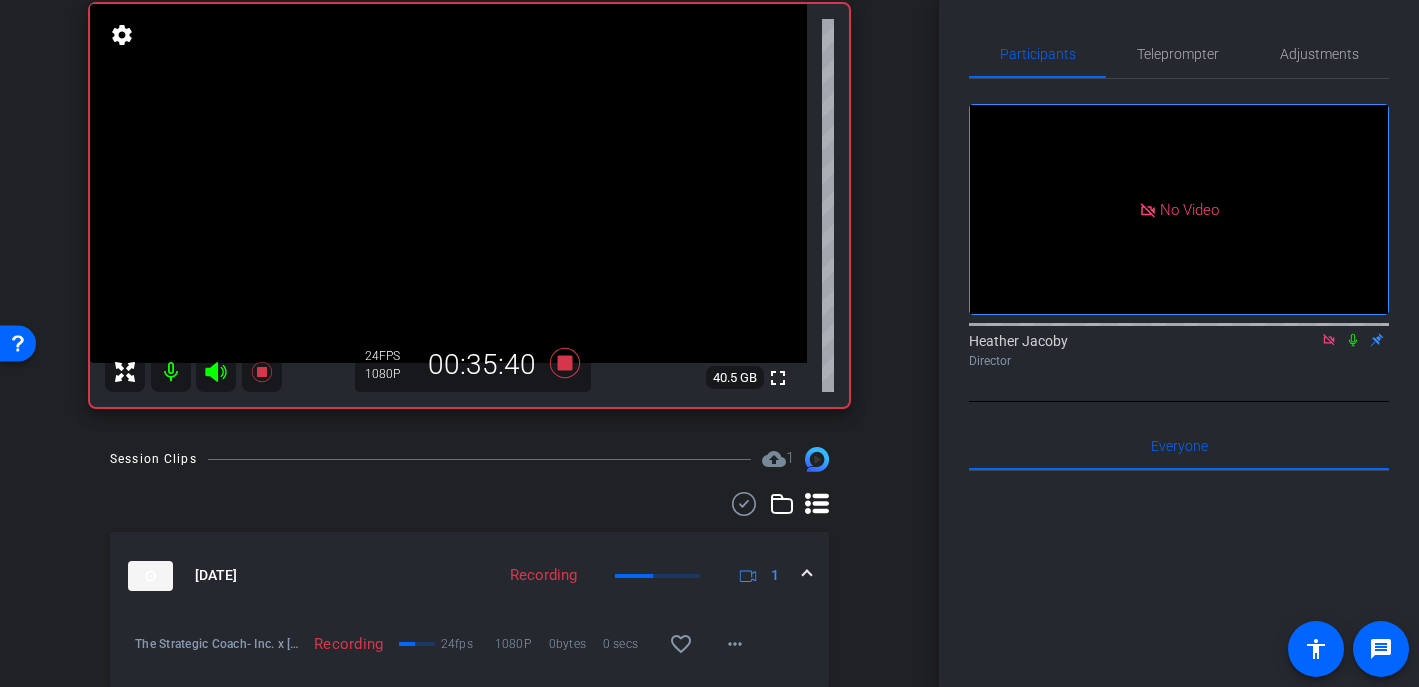 click 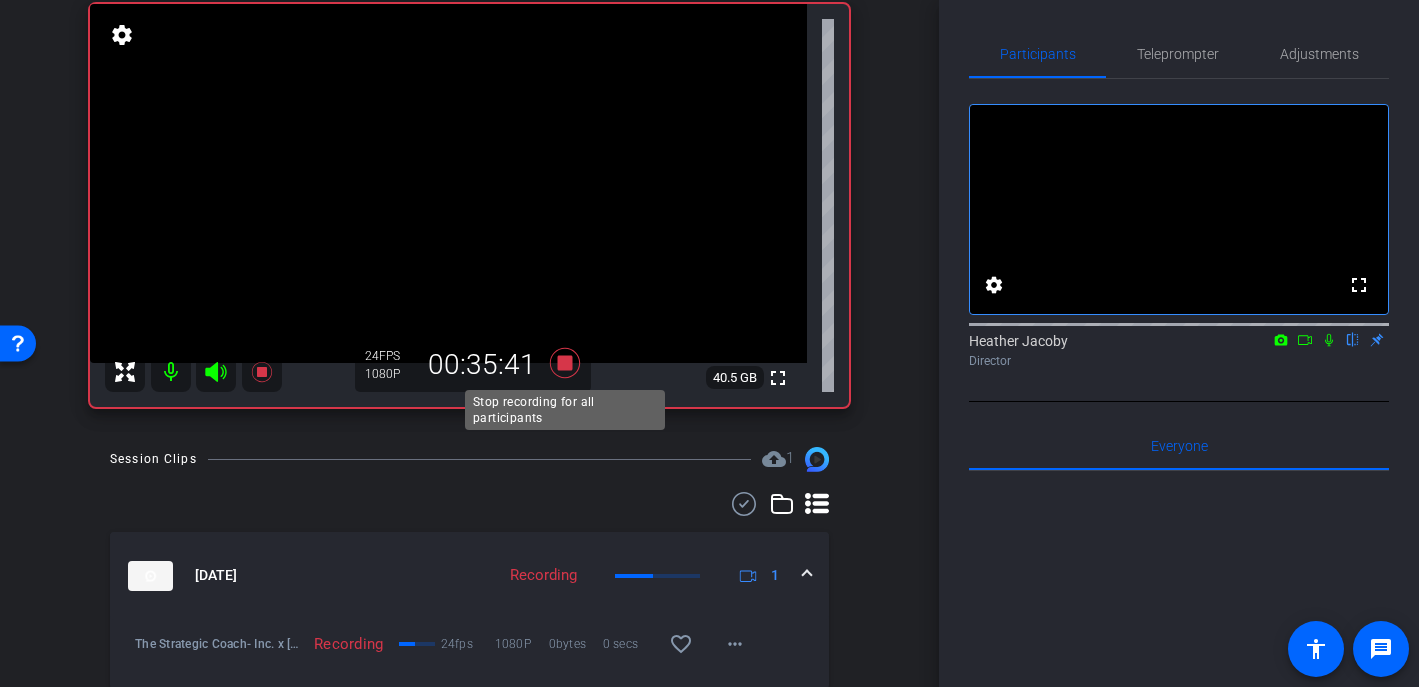 click 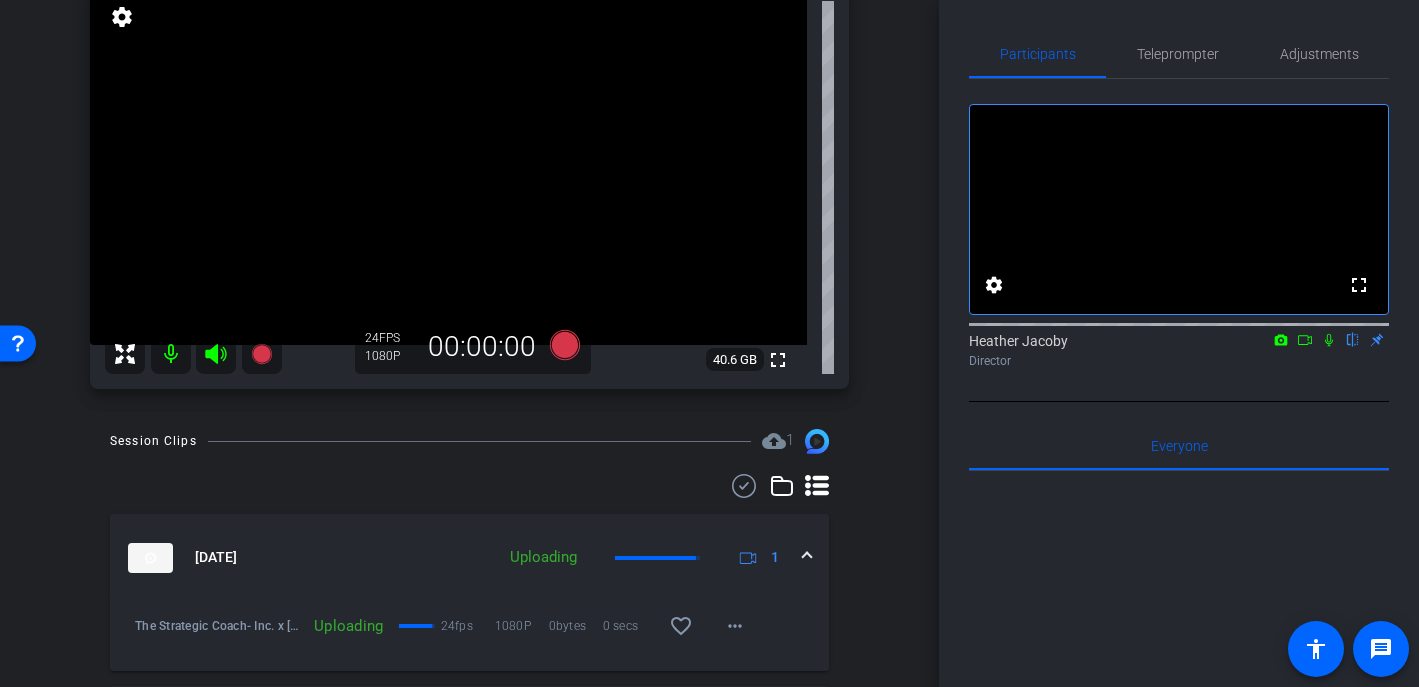 scroll, scrollTop: 246, scrollLeft: 0, axis: vertical 